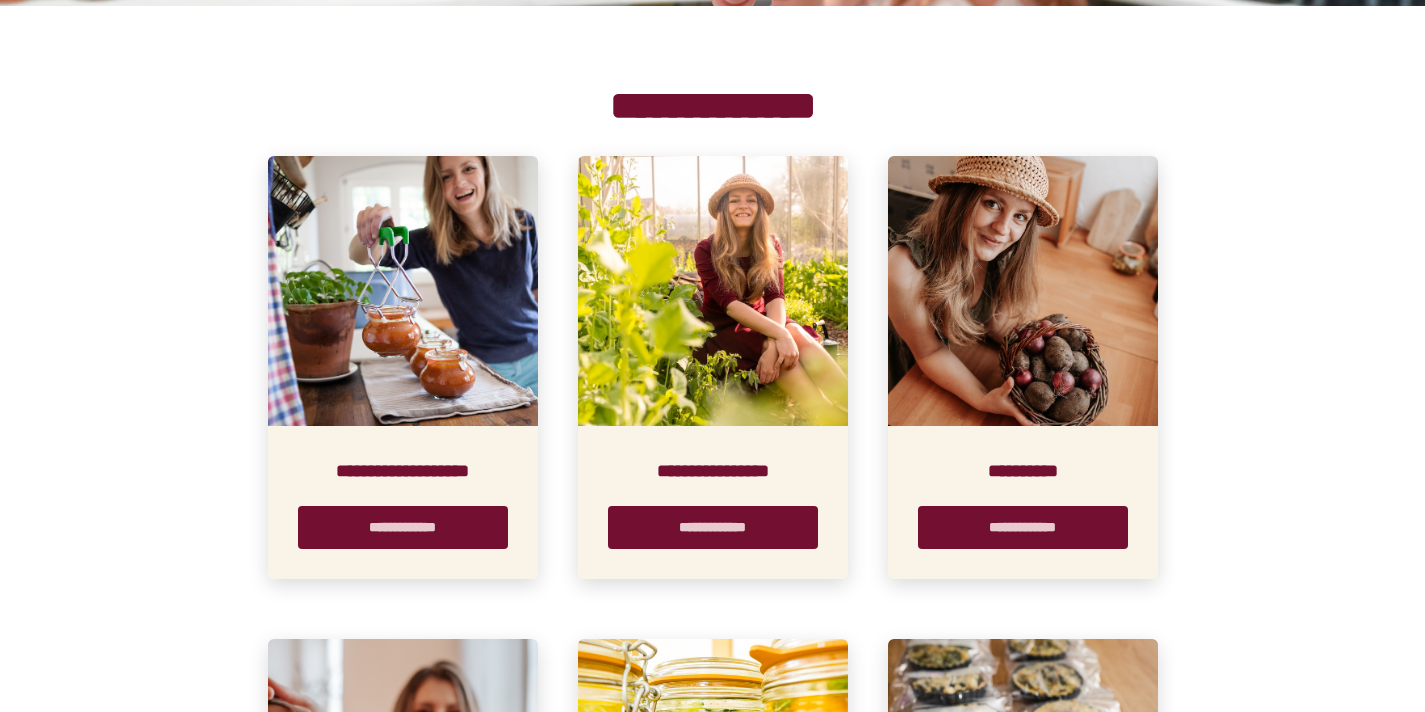 scroll, scrollTop: 373, scrollLeft: 0, axis: vertical 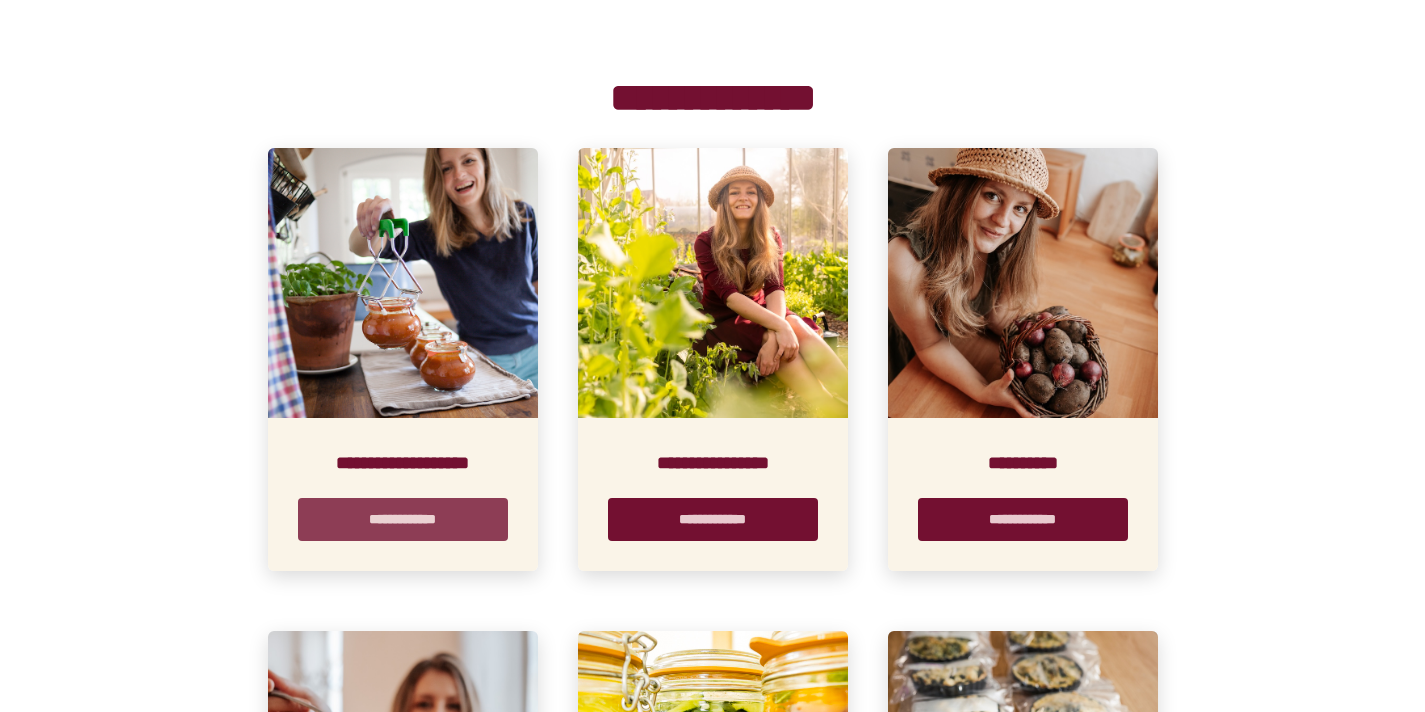click on "**********" at bounding box center [403, 519] 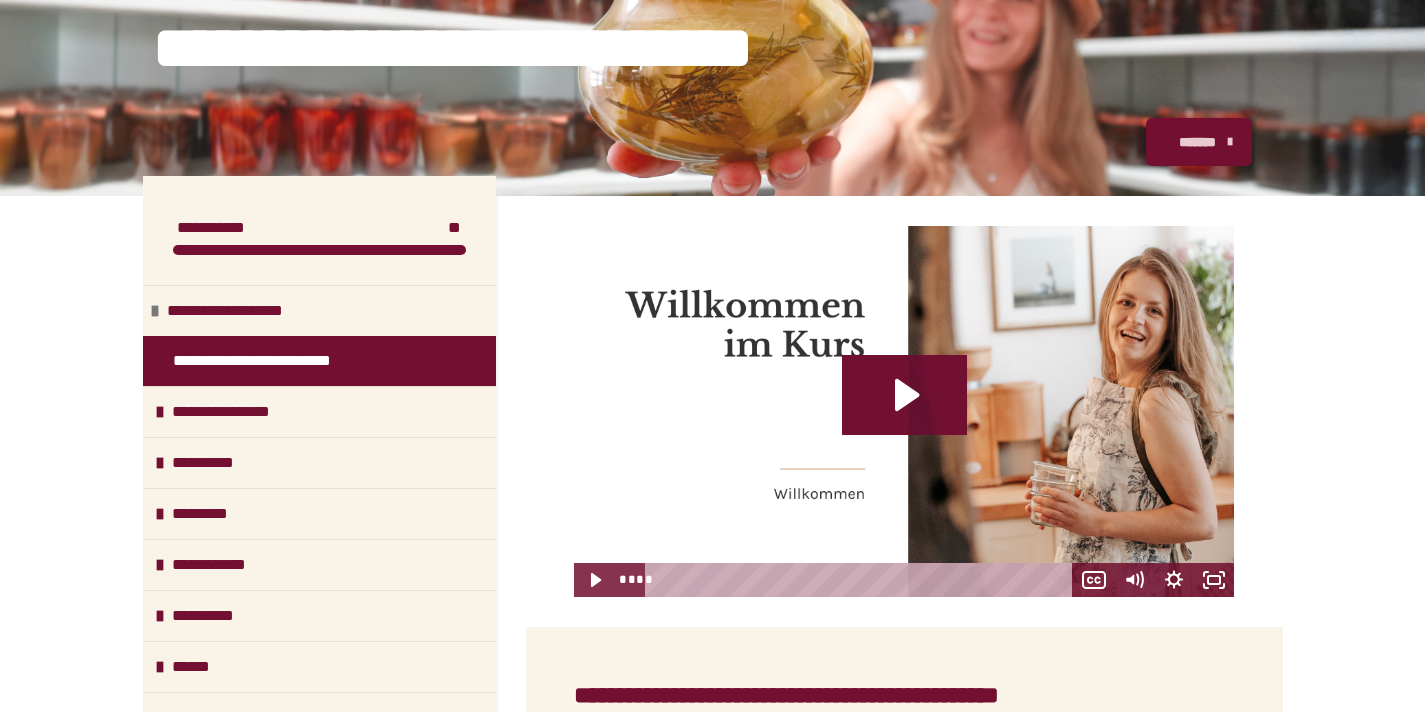 scroll, scrollTop: 198, scrollLeft: 0, axis: vertical 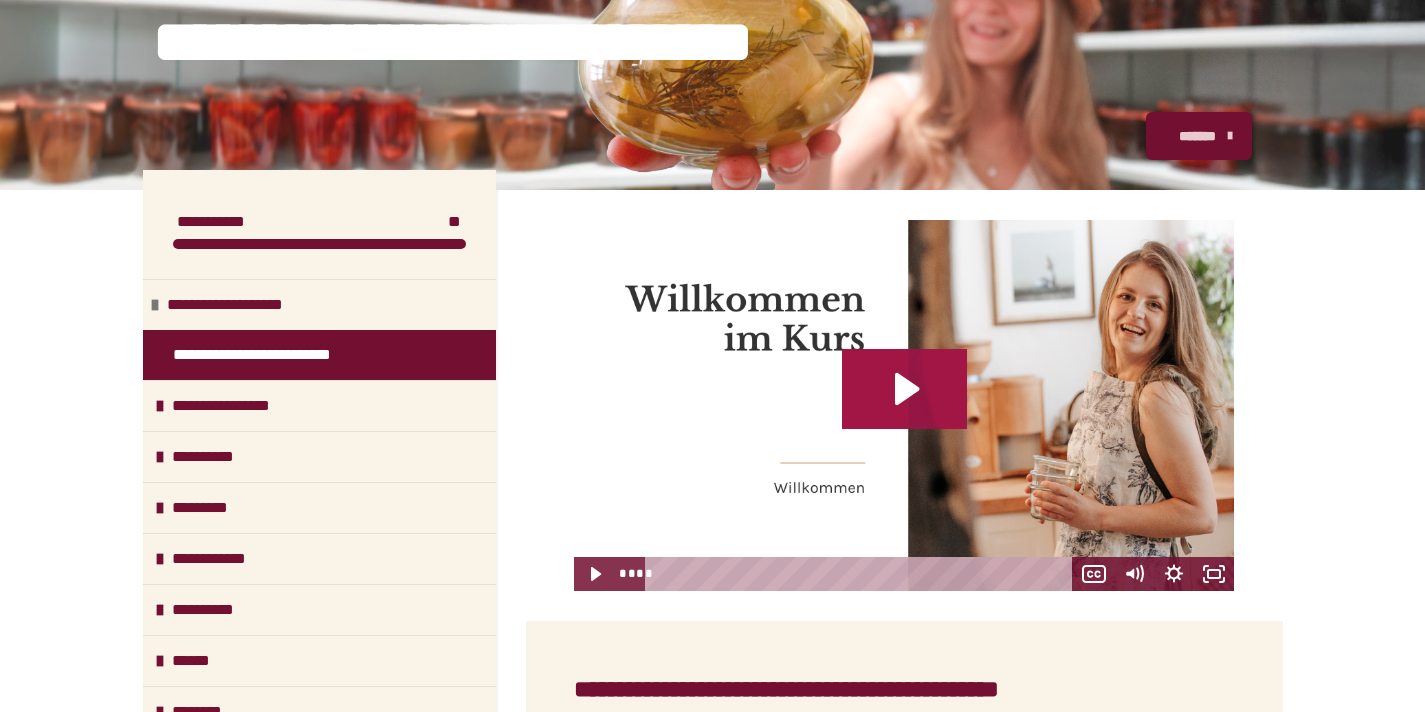 click 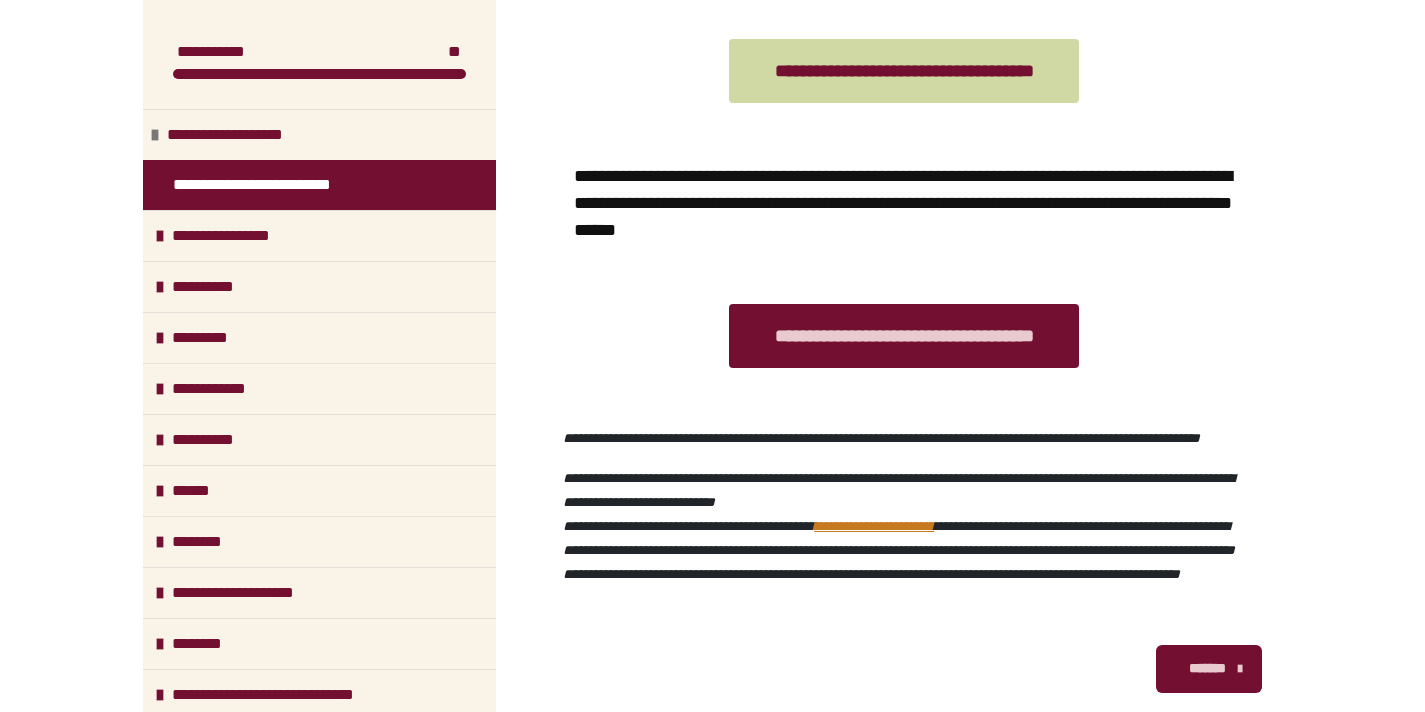 scroll, scrollTop: 1997, scrollLeft: 0, axis: vertical 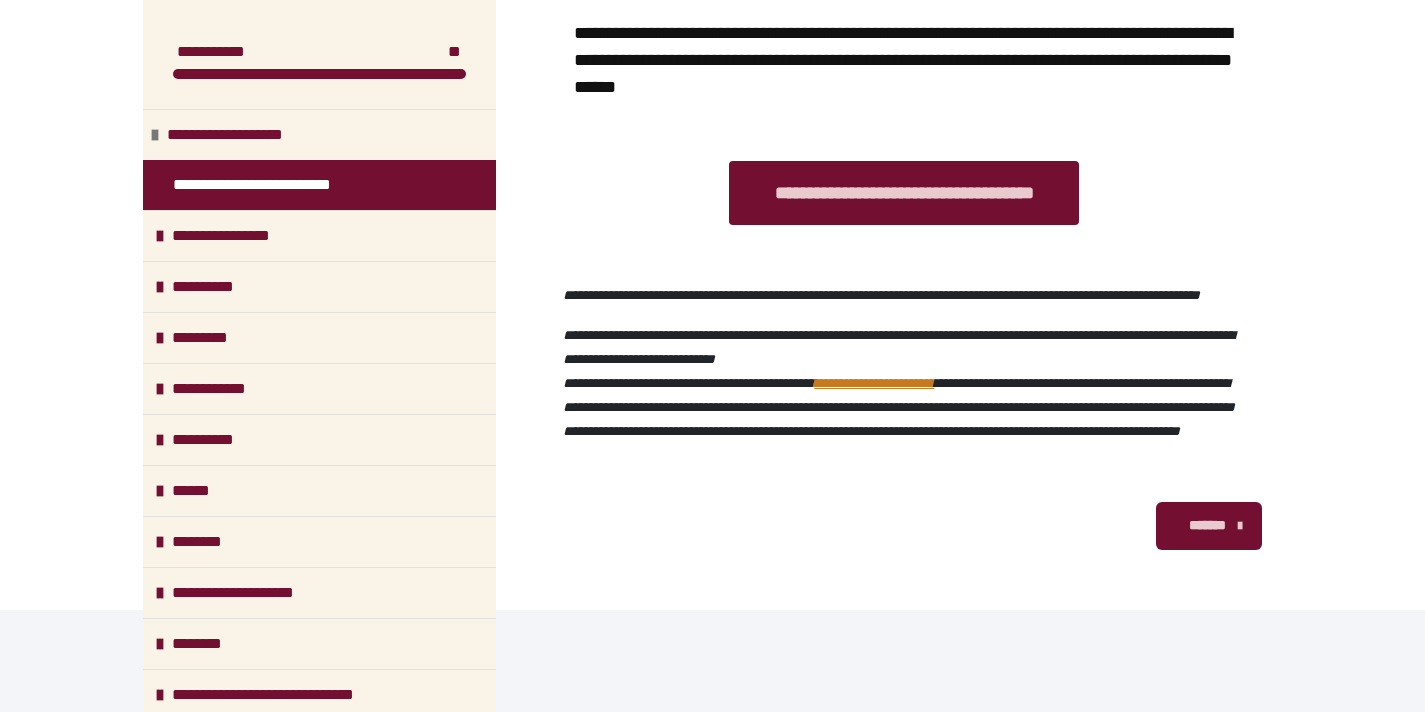click on "*******" at bounding box center [1209, 526] 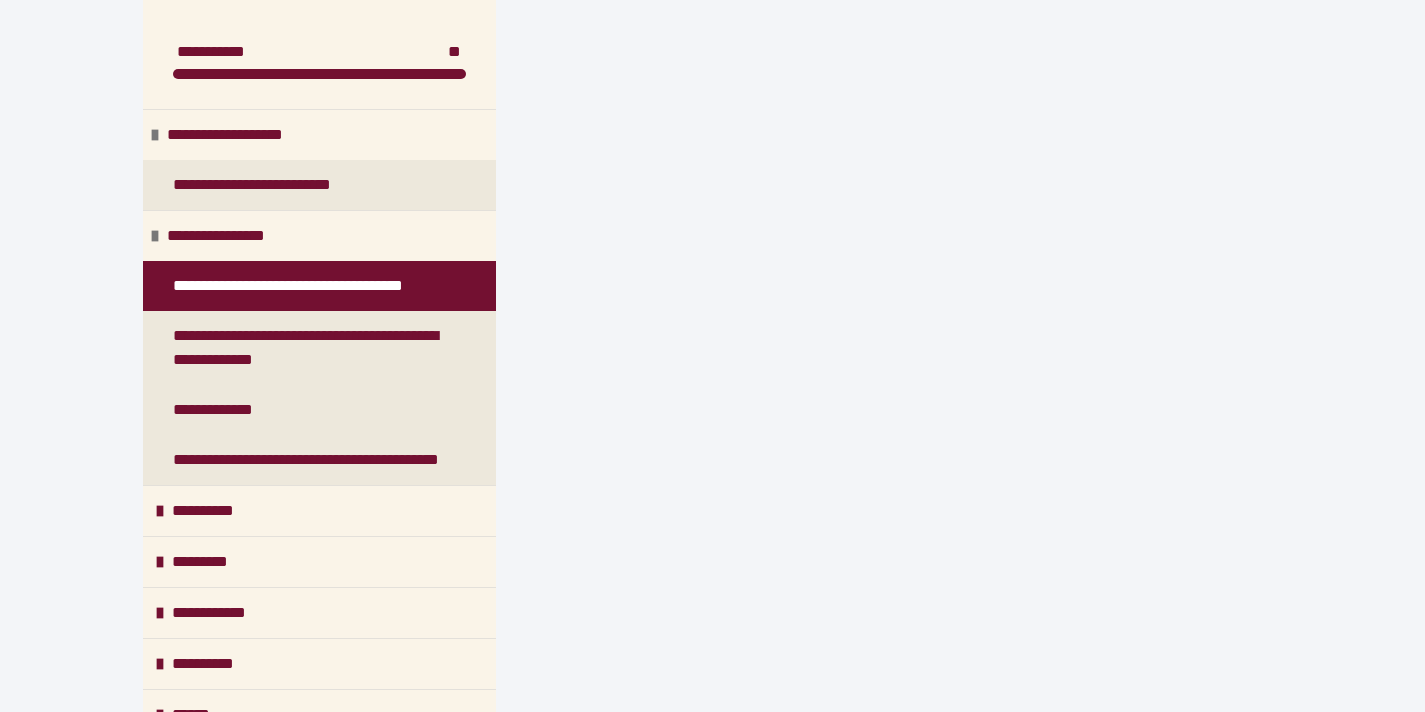 scroll, scrollTop: 448, scrollLeft: 0, axis: vertical 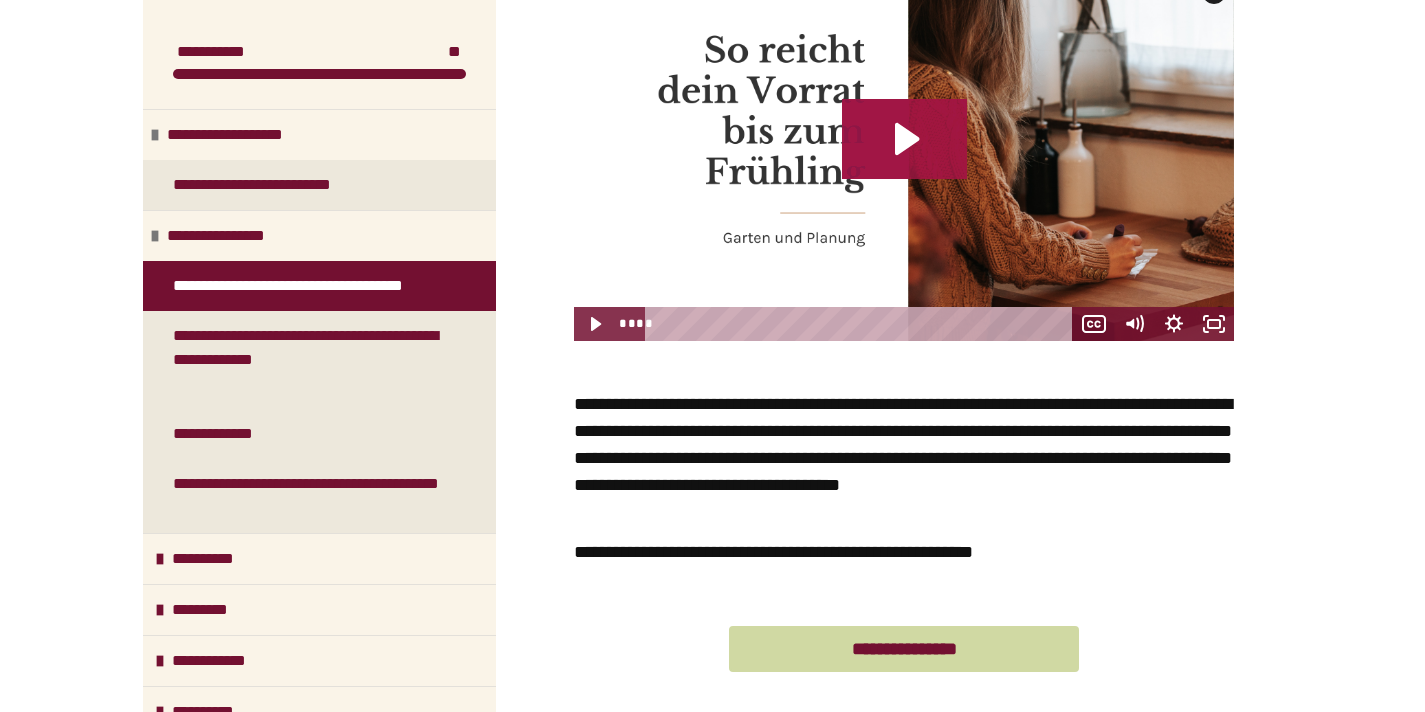 click 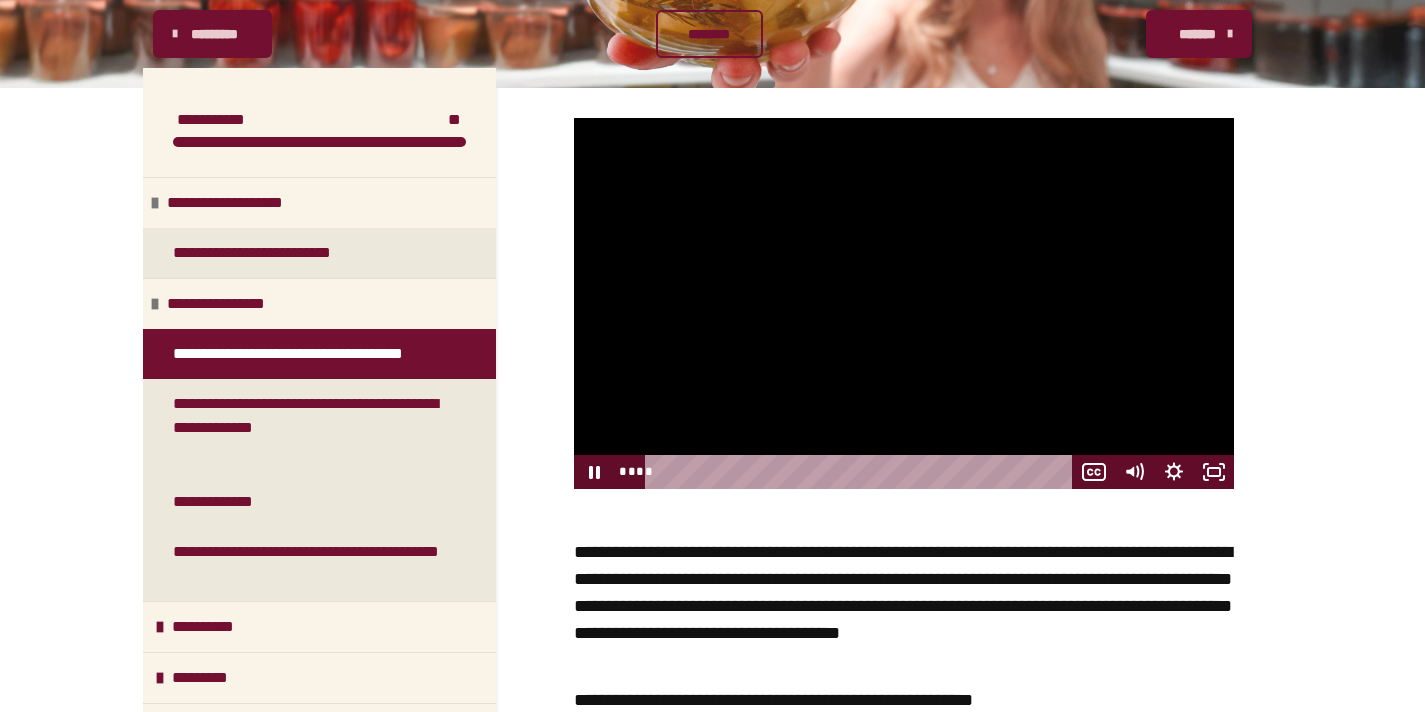scroll, scrollTop: 295, scrollLeft: 0, axis: vertical 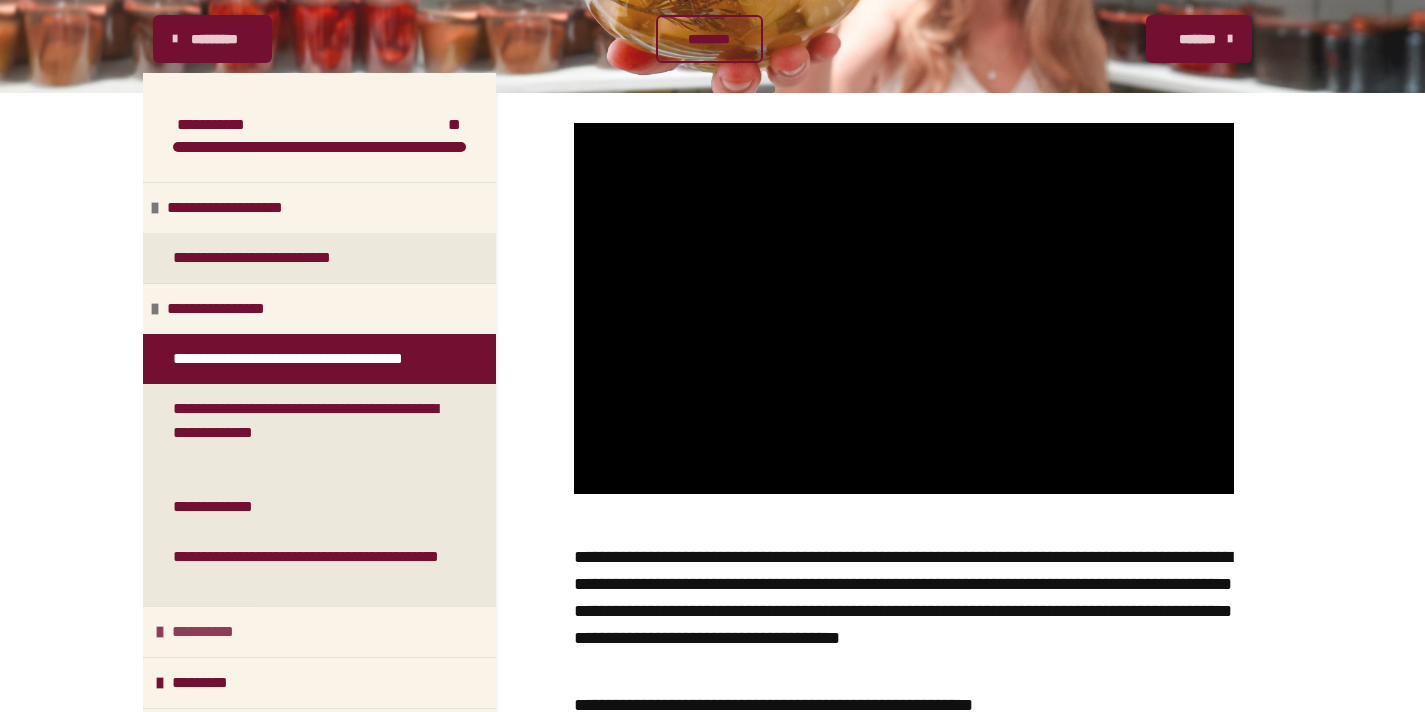 click at bounding box center (160, 632) 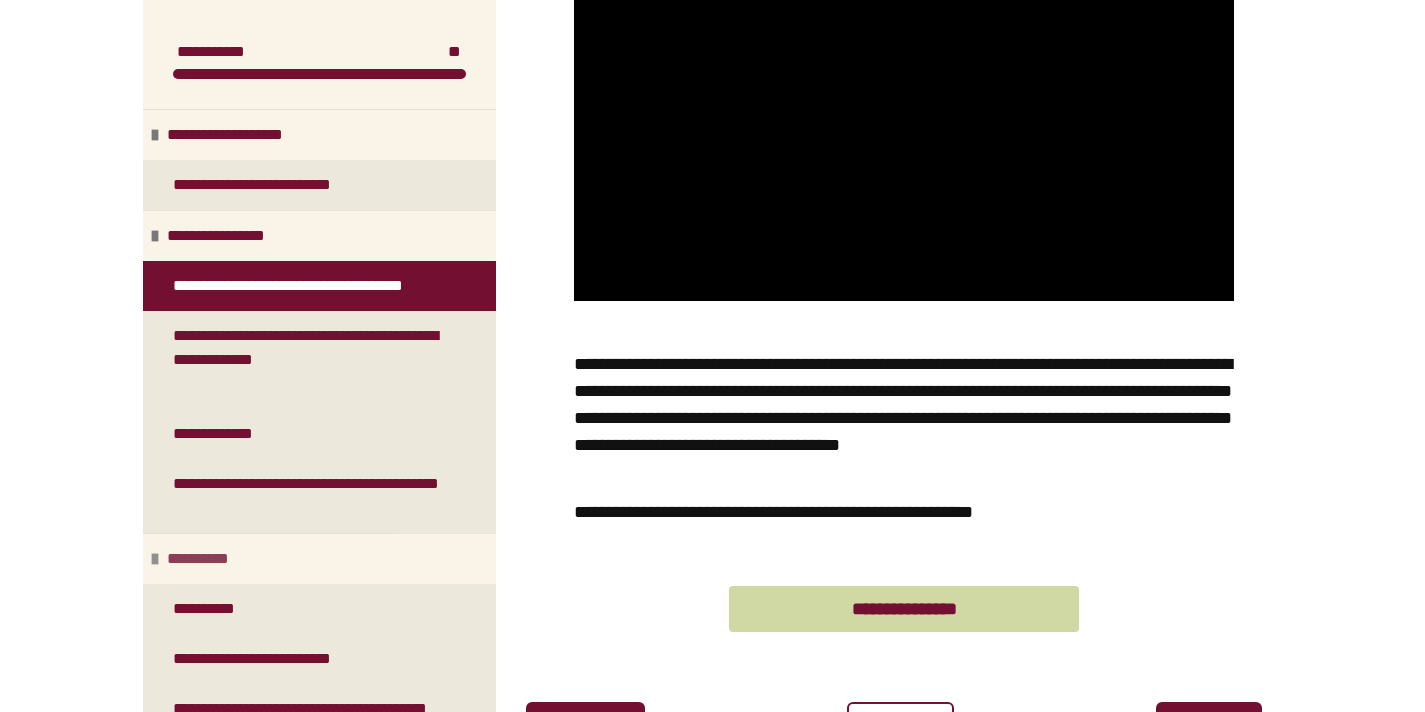 scroll, scrollTop: 513, scrollLeft: 0, axis: vertical 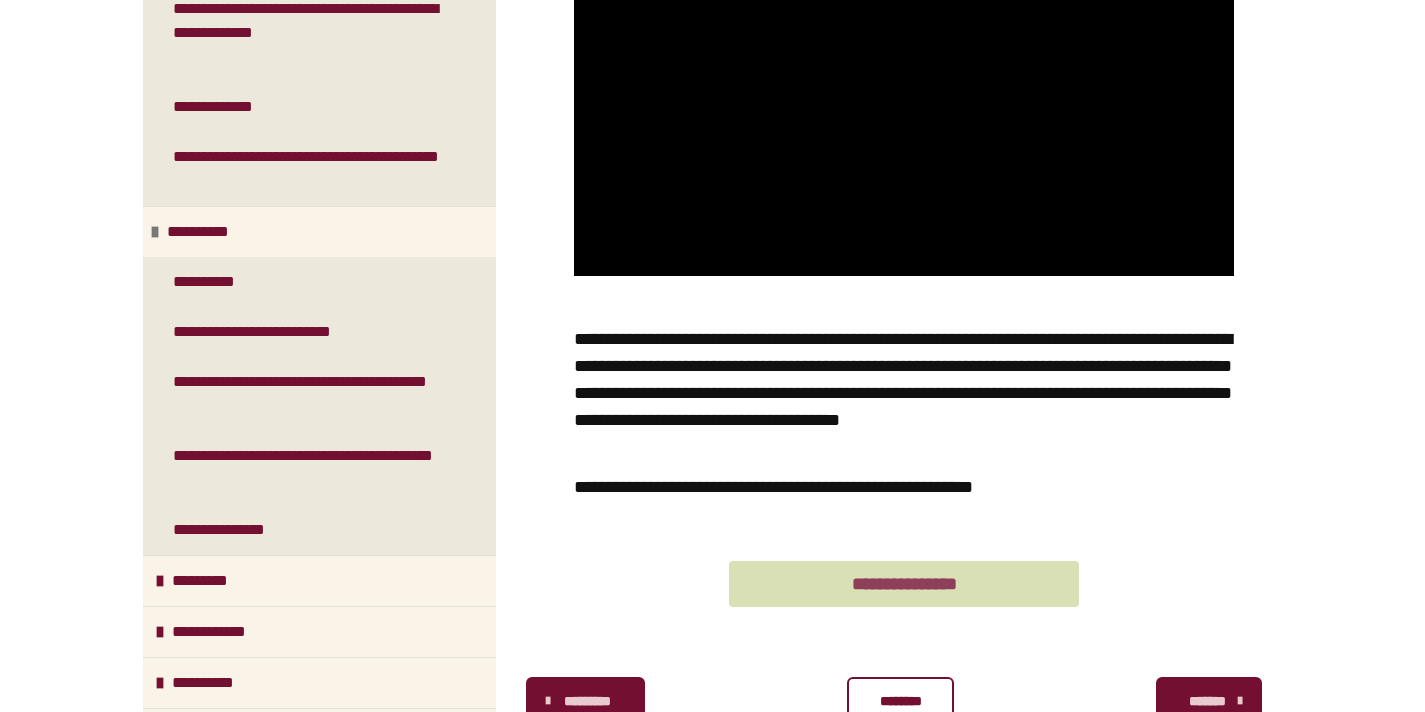 click on "**********" at bounding box center [904, 584] 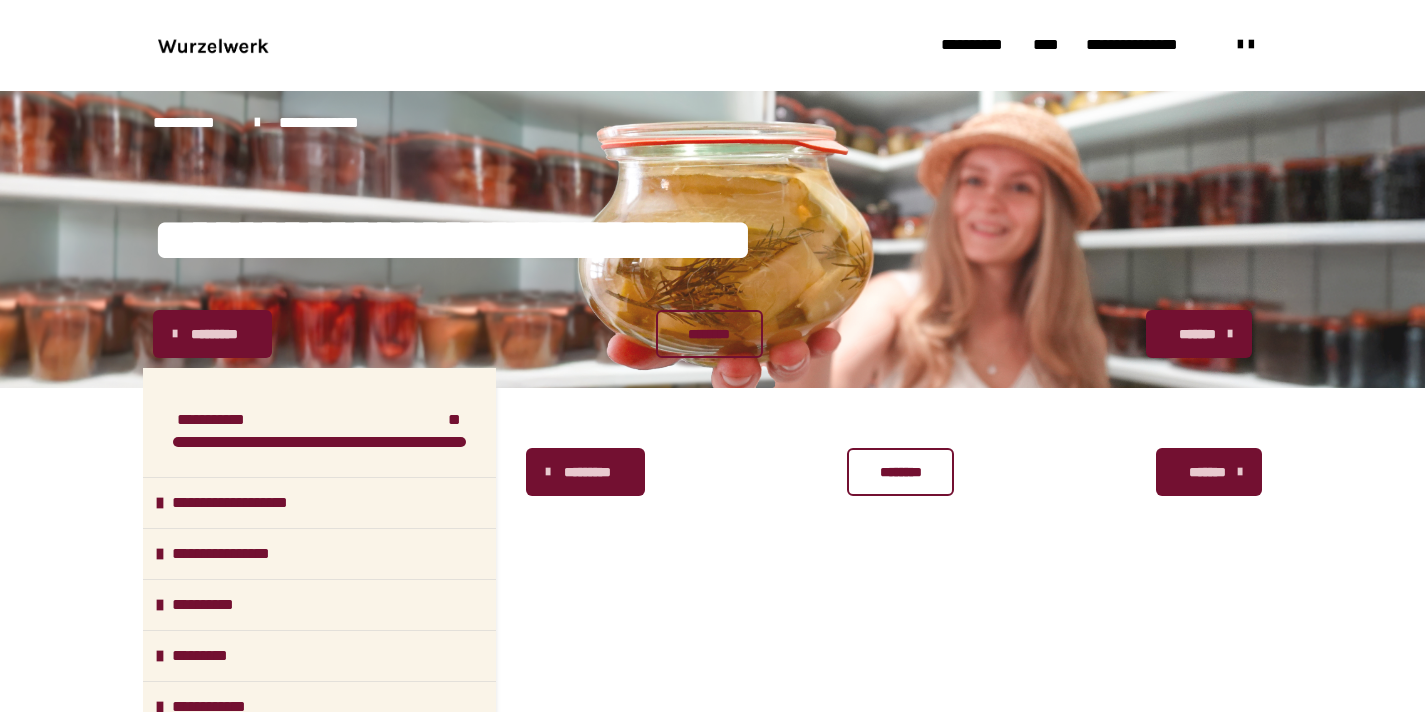 scroll, scrollTop: 0, scrollLeft: 0, axis: both 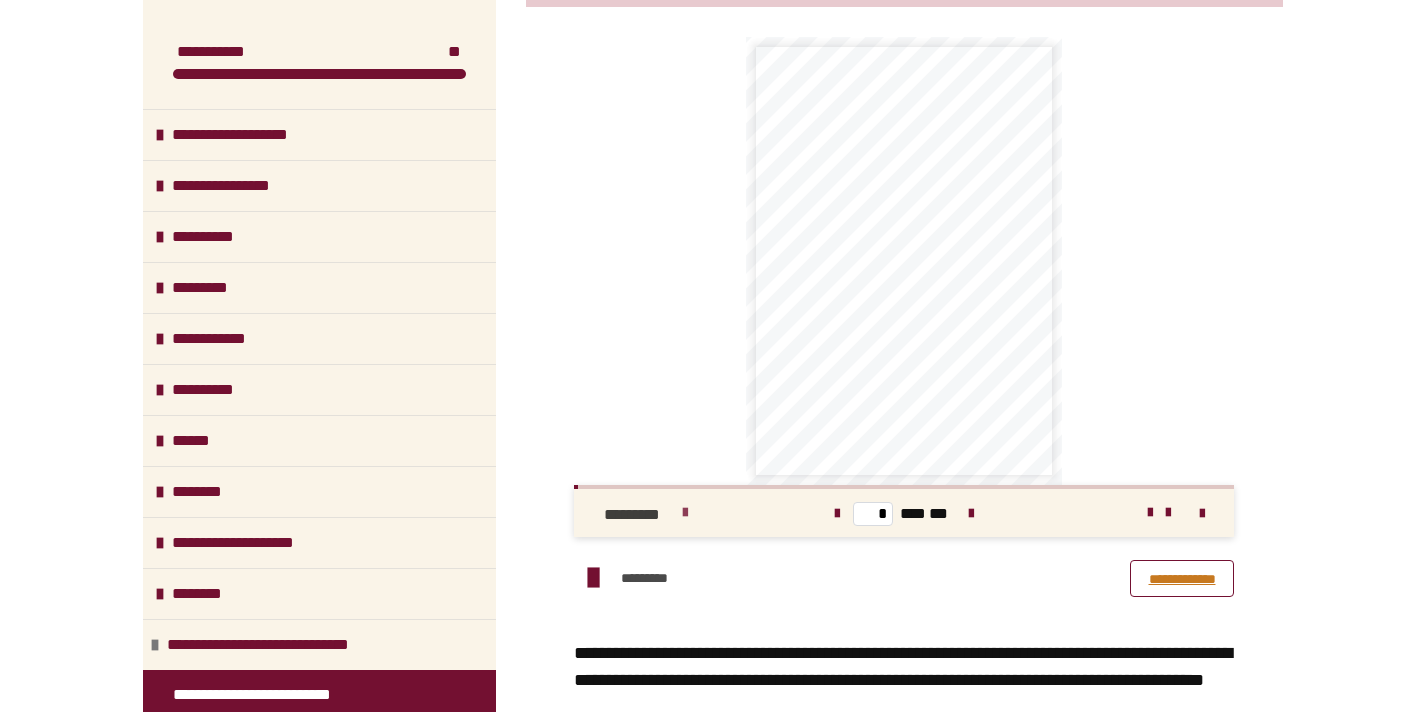 click at bounding box center (685, 513) 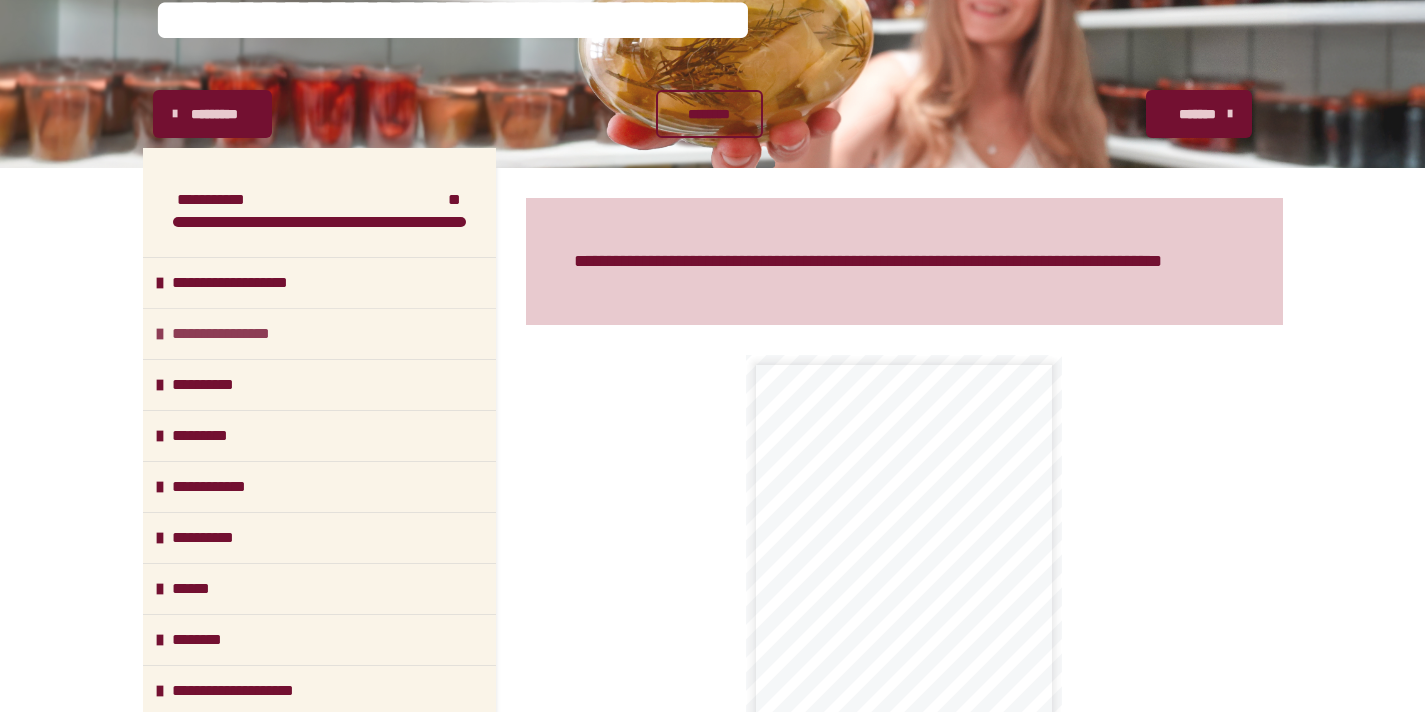 scroll, scrollTop: 216, scrollLeft: 0, axis: vertical 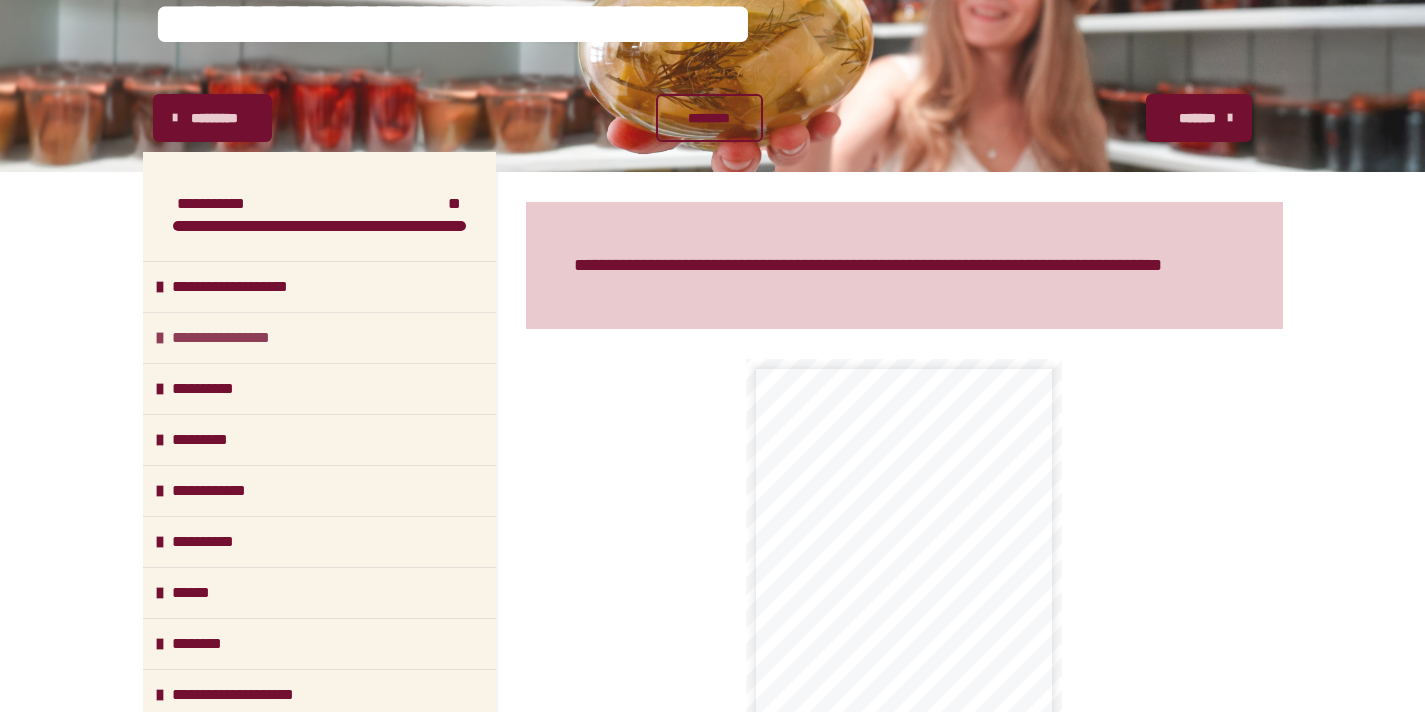 click at bounding box center (160, 338) 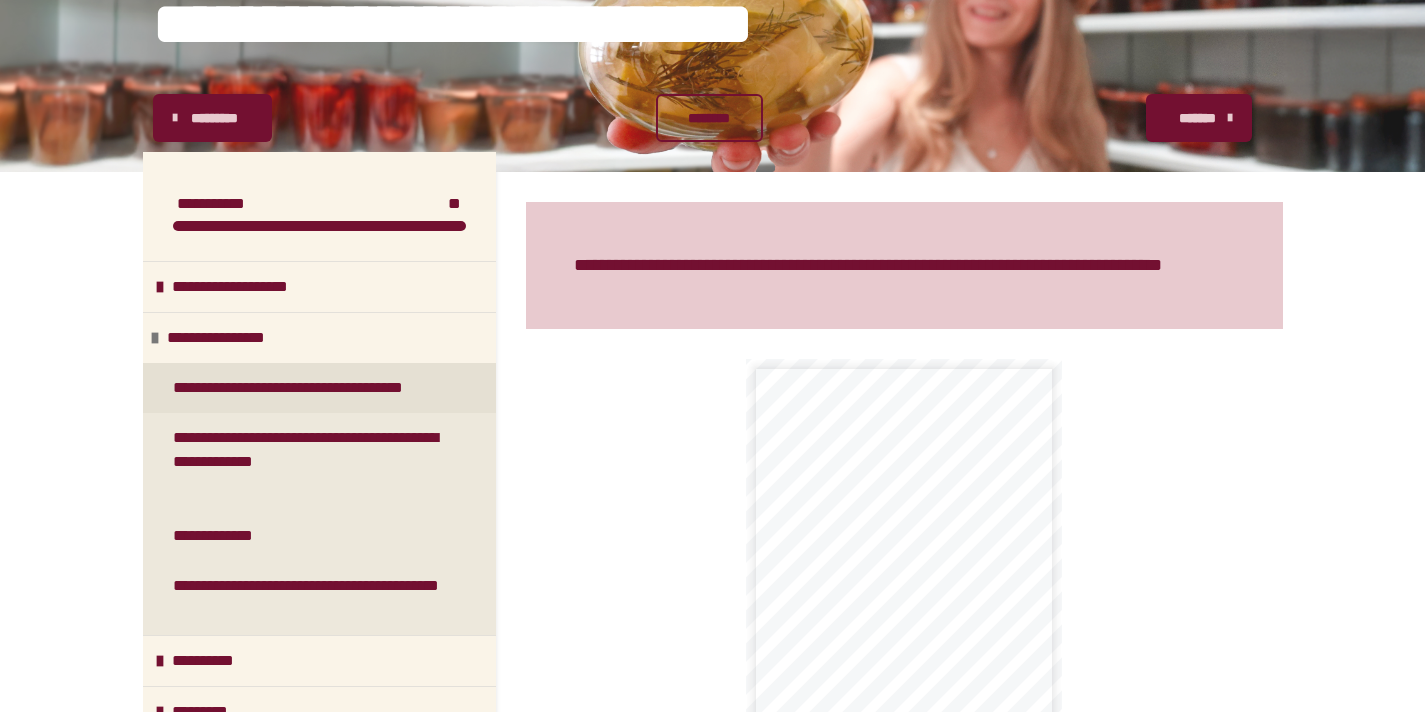 click on "**********" at bounding box center [311, 388] 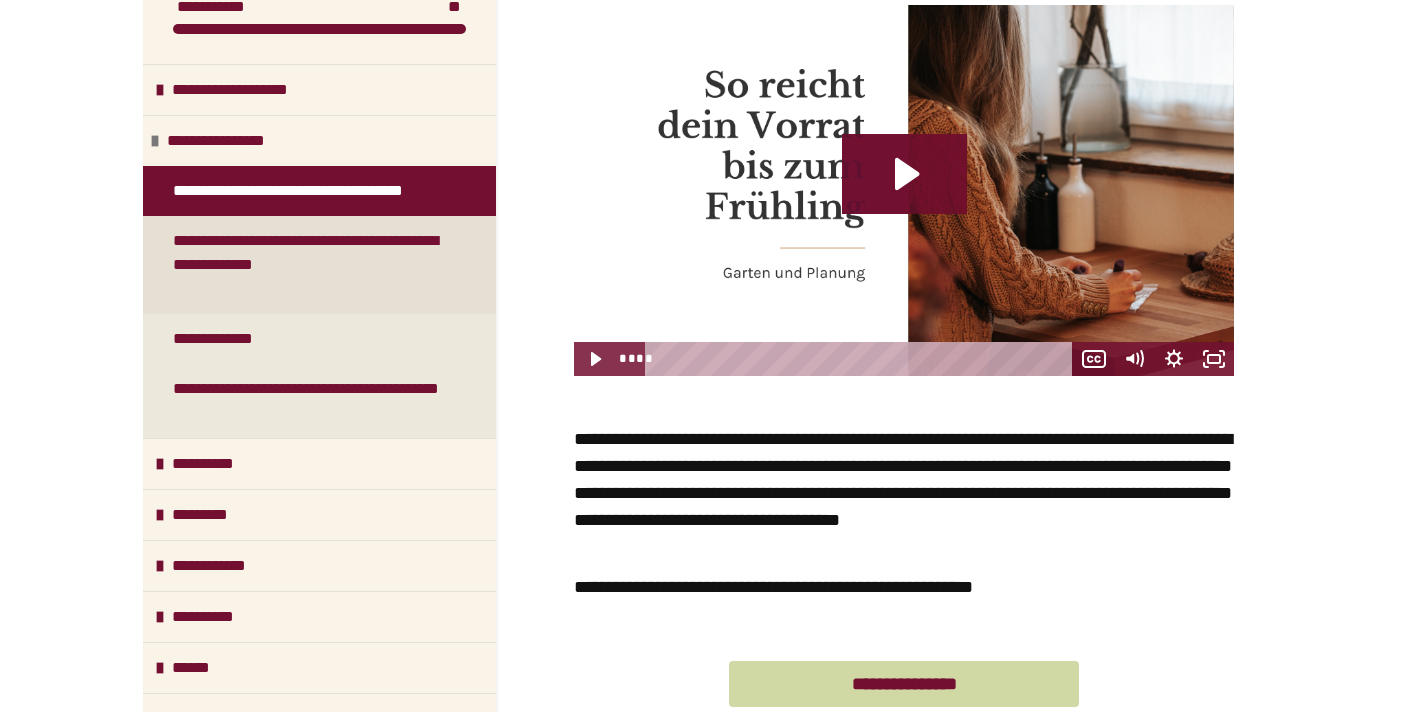 scroll, scrollTop: 614, scrollLeft: 0, axis: vertical 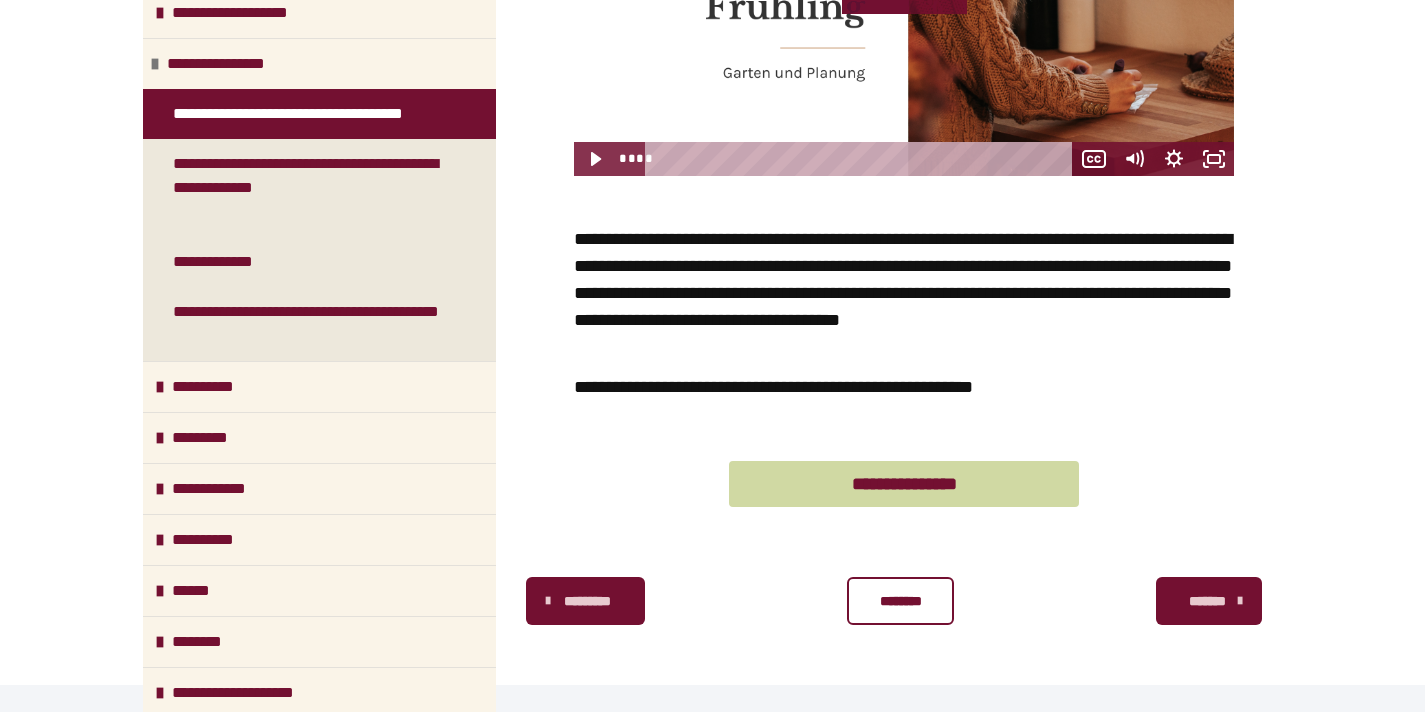 click on "********" at bounding box center (900, 601) 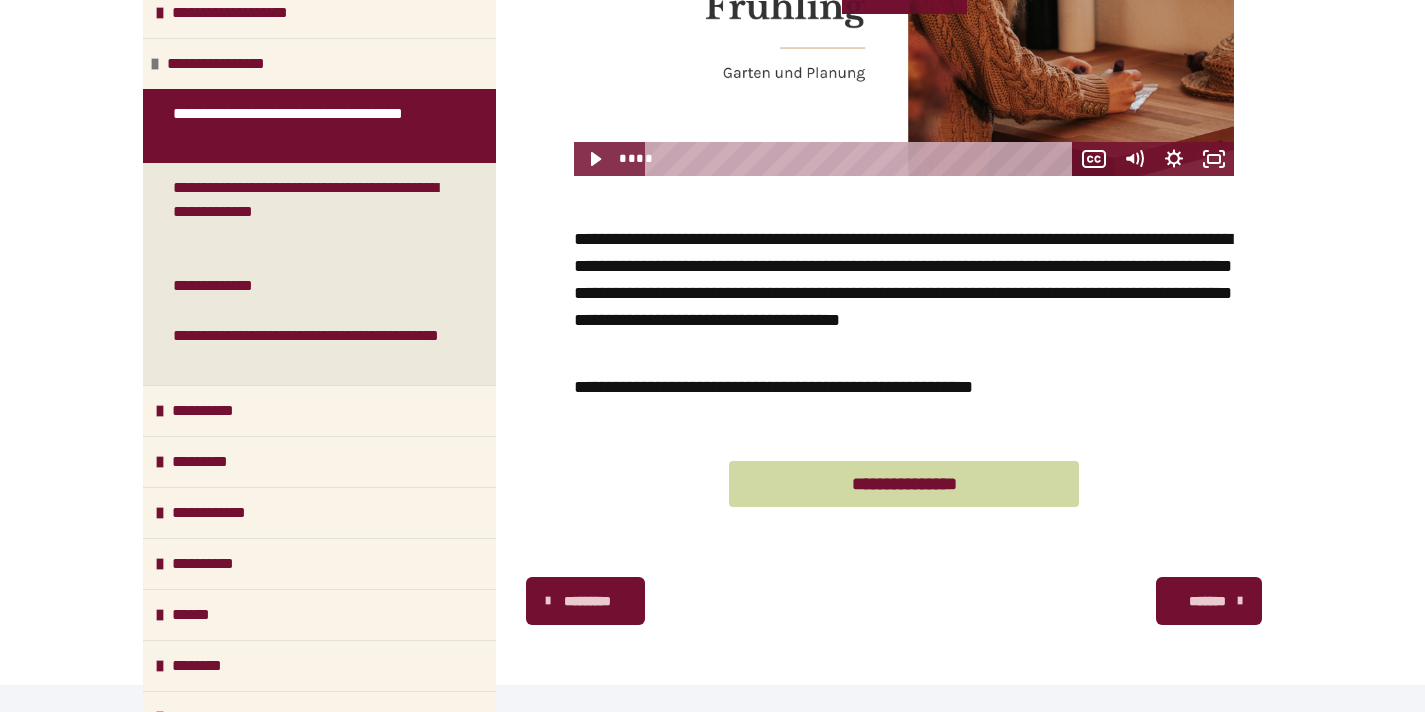 click on "*******" at bounding box center (1207, 601) 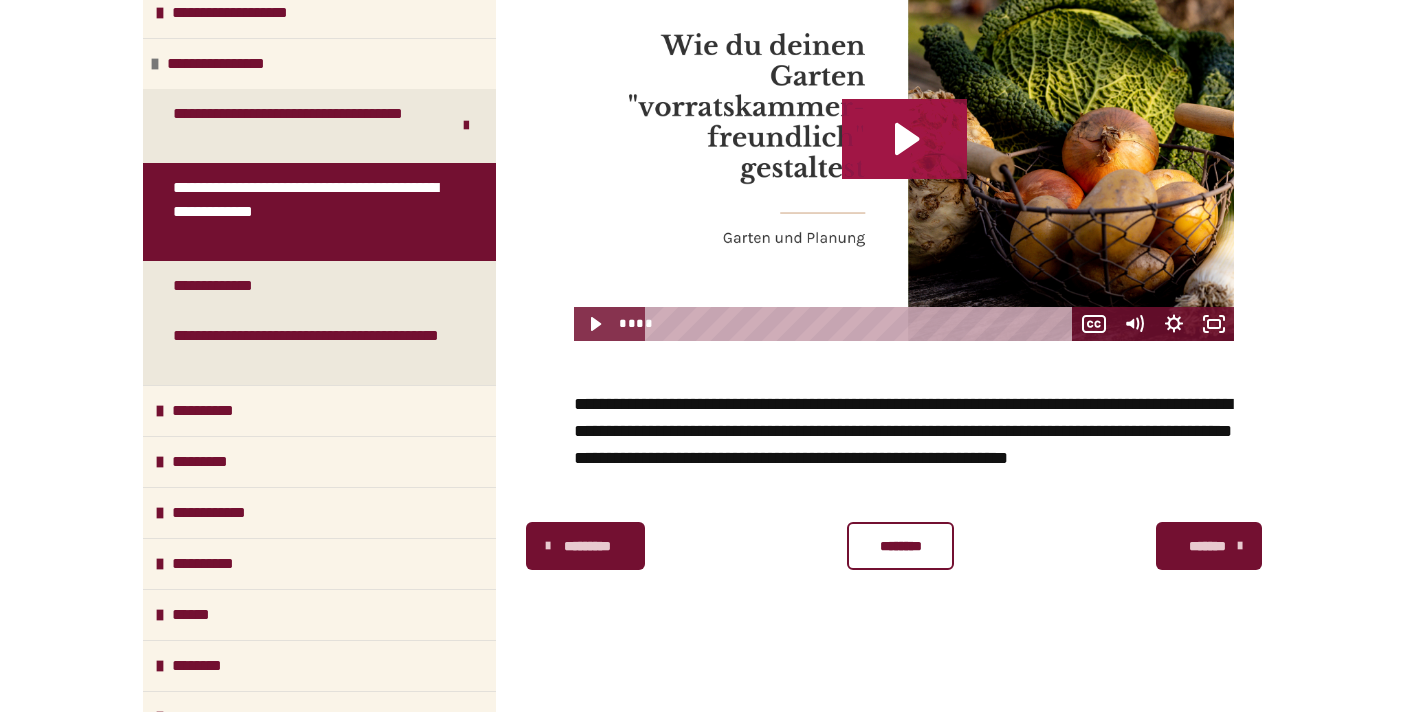 click 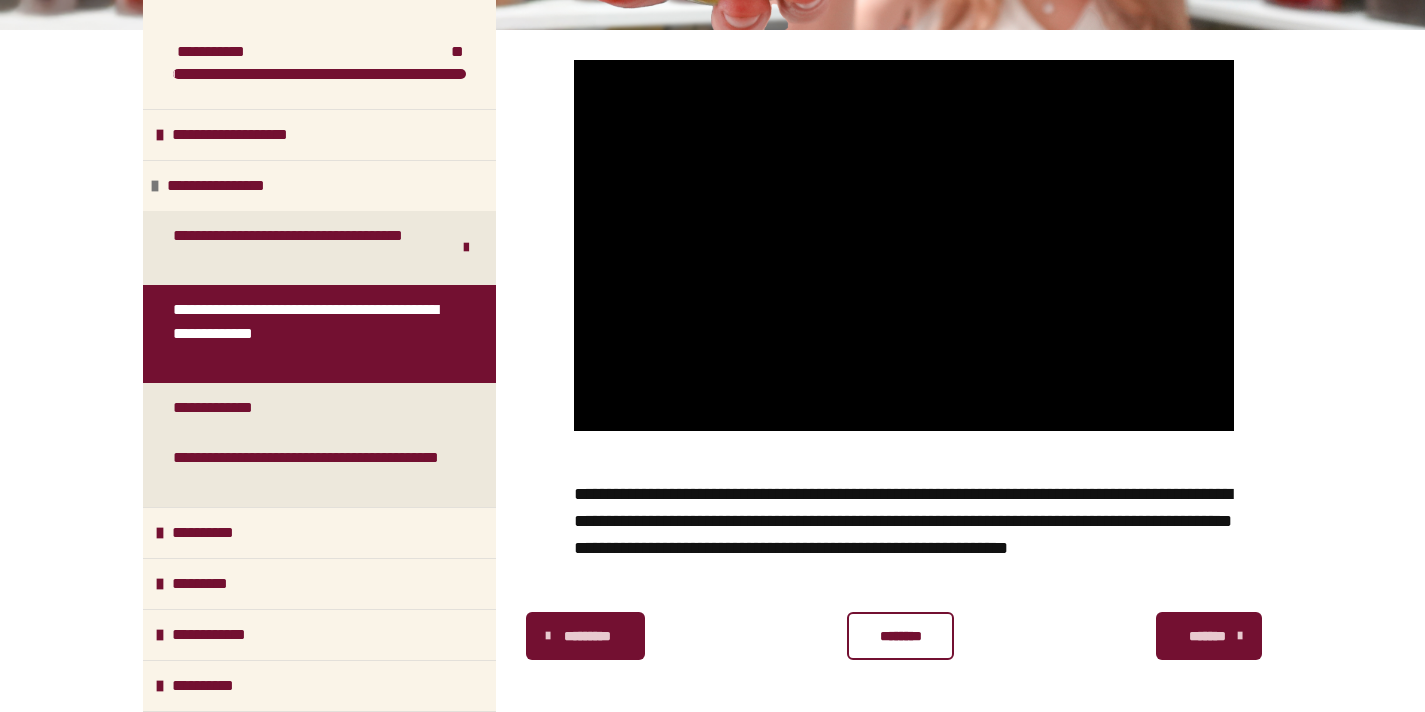 scroll, scrollTop: 508, scrollLeft: 0, axis: vertical 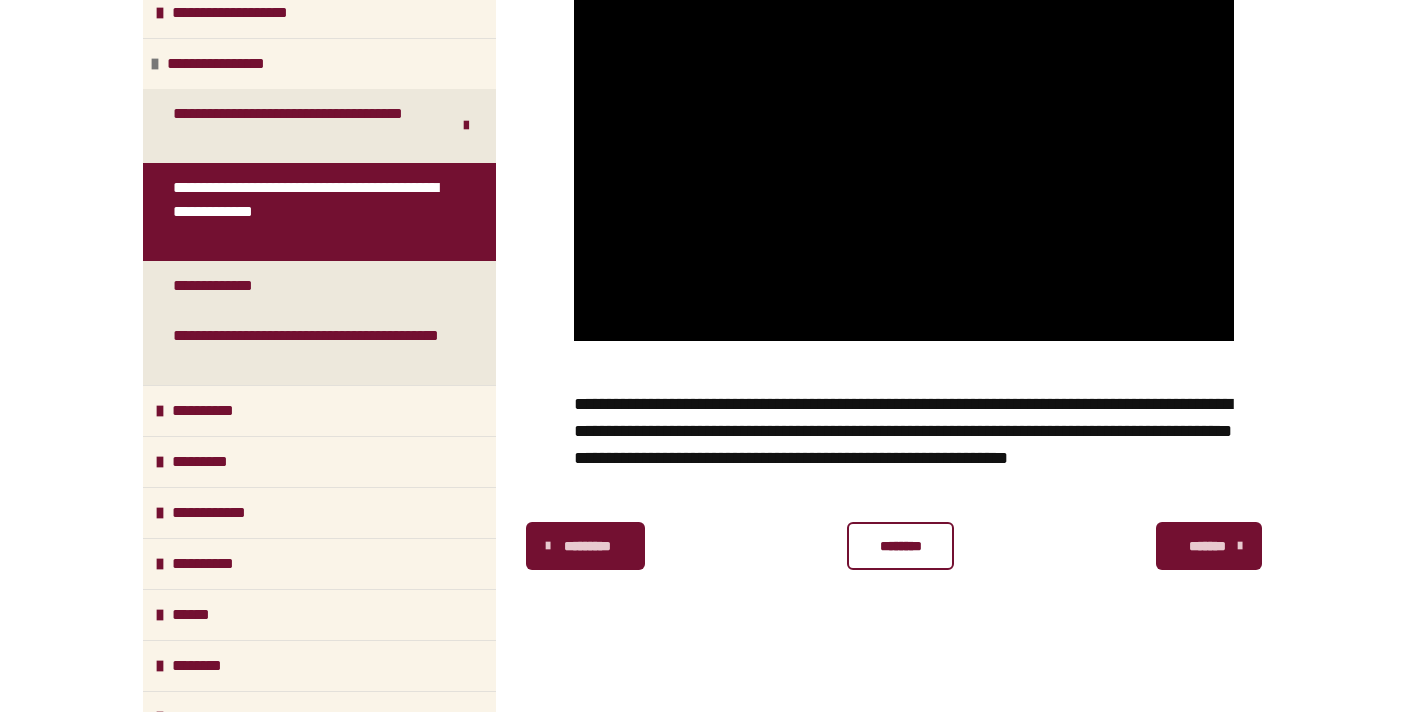click on "********" at bounding box center (900, 546) 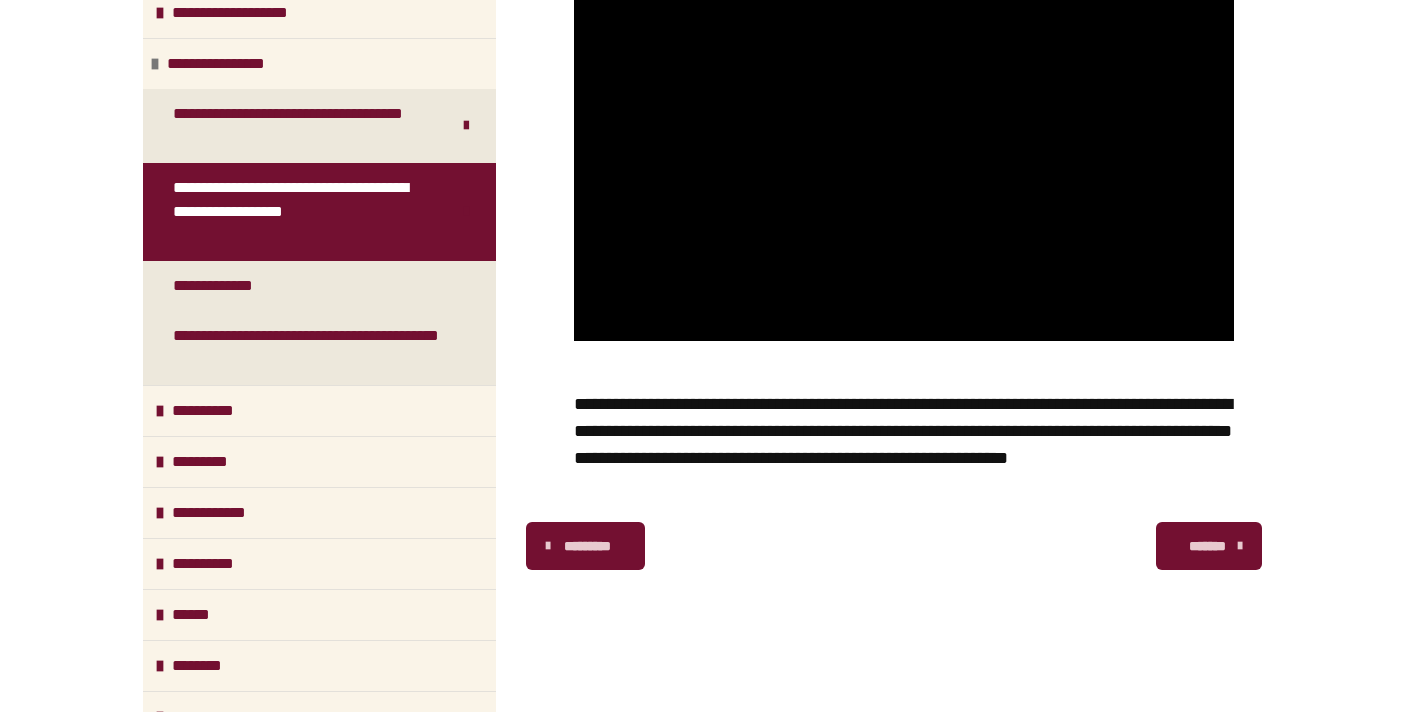 click on "*******" at bounding box center [1209, 546] 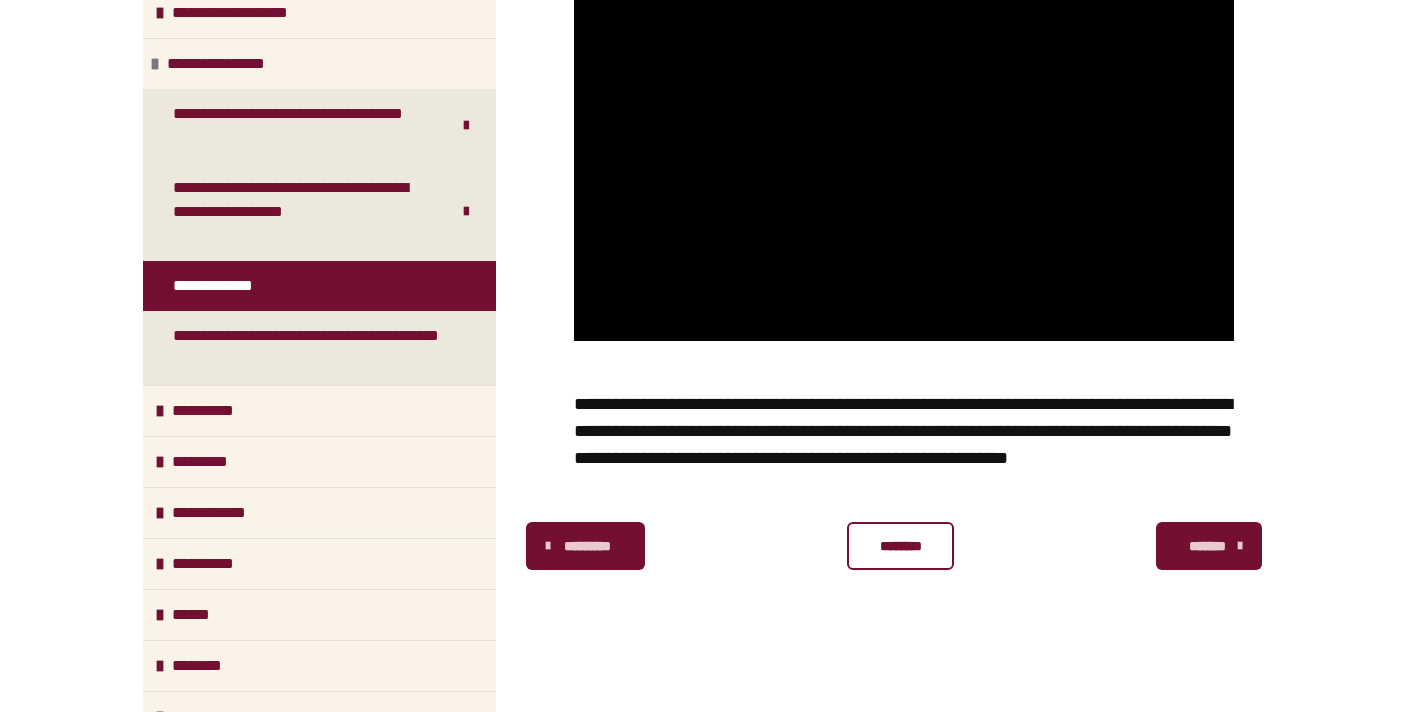 scroll, scrollTop: 448, scrollLeft: 0, axis: vertical 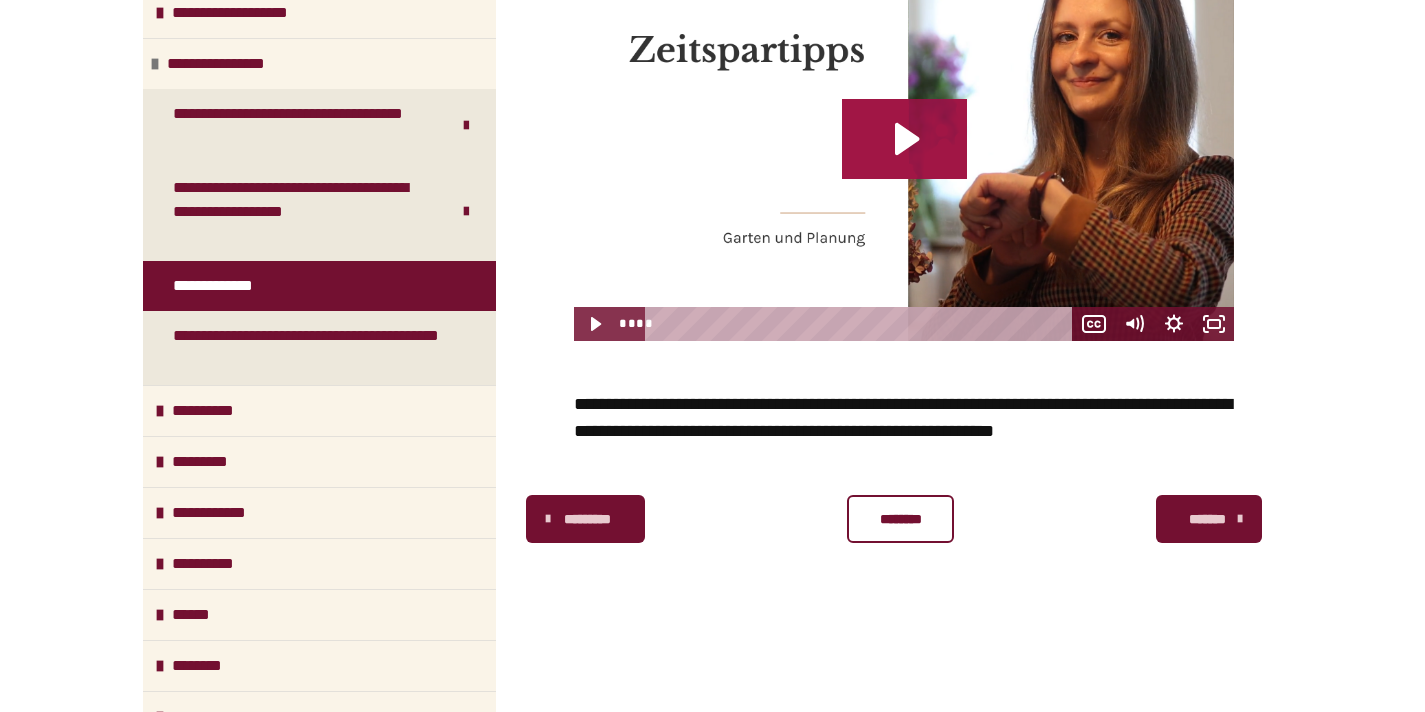 click 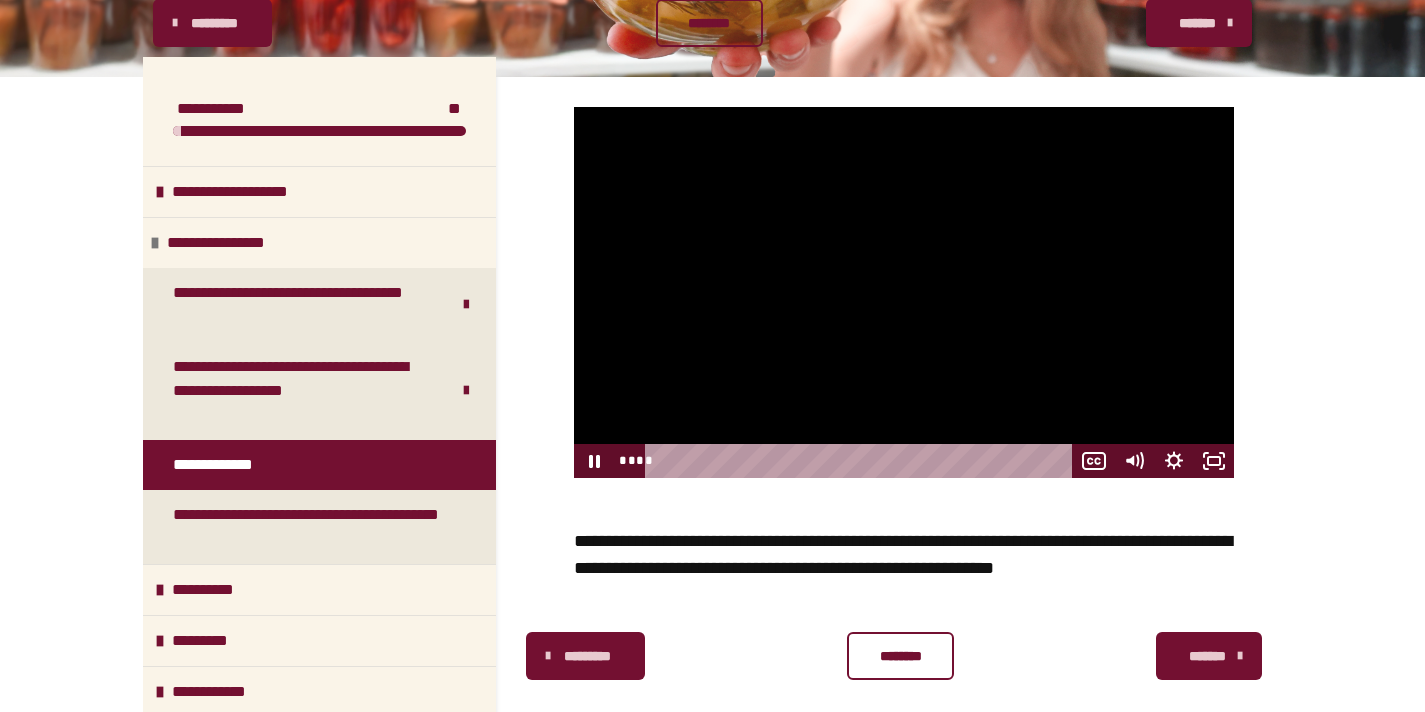 scroll, scrollTop: 307, scrollLeft: 0, axis: vertical 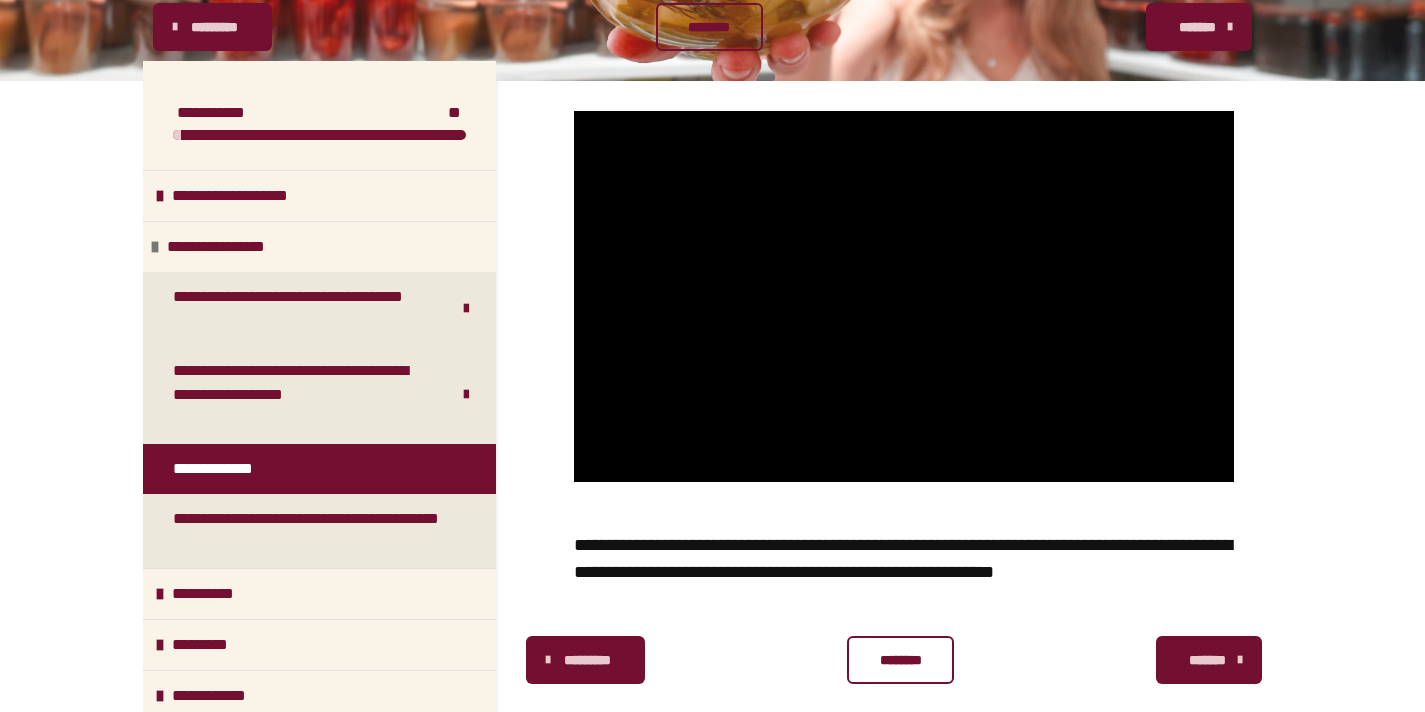 click on "********" at bounding box center [900, 660] 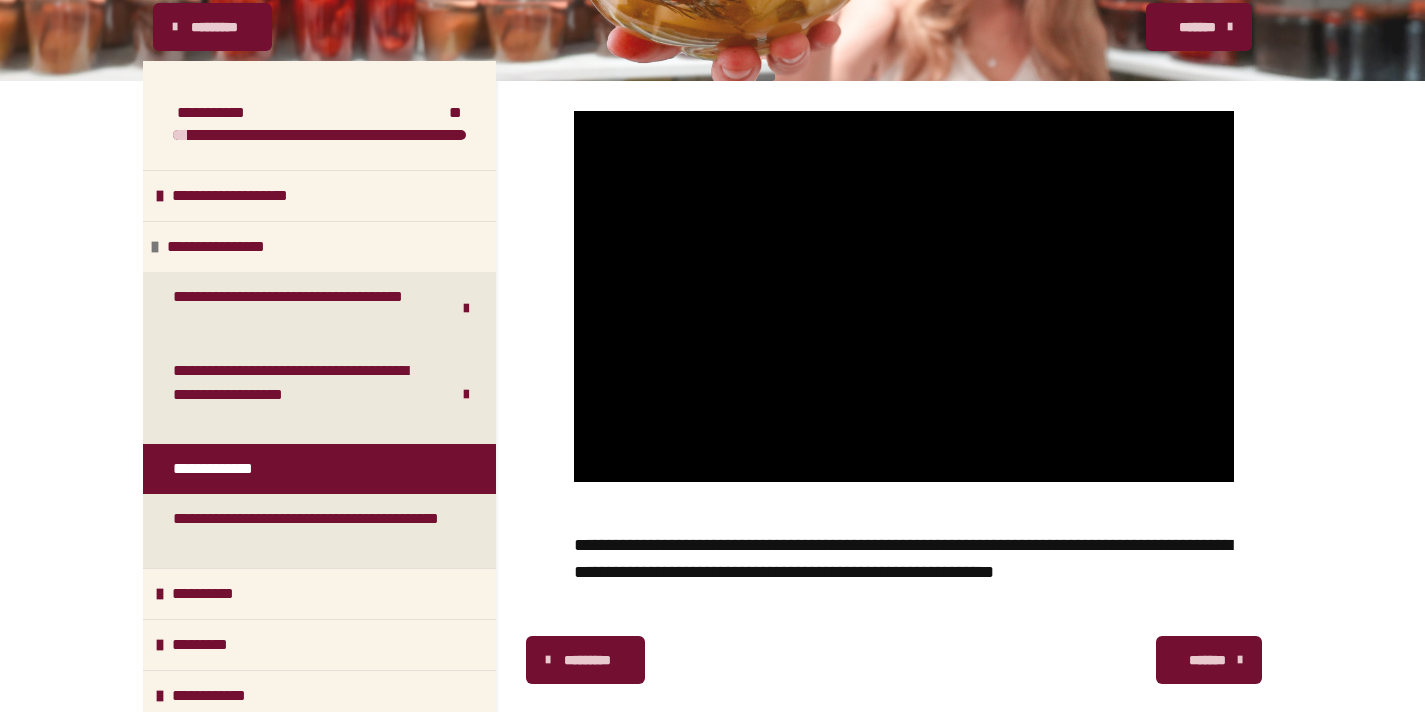 click on "*******" at bounding box center [1209, 660] 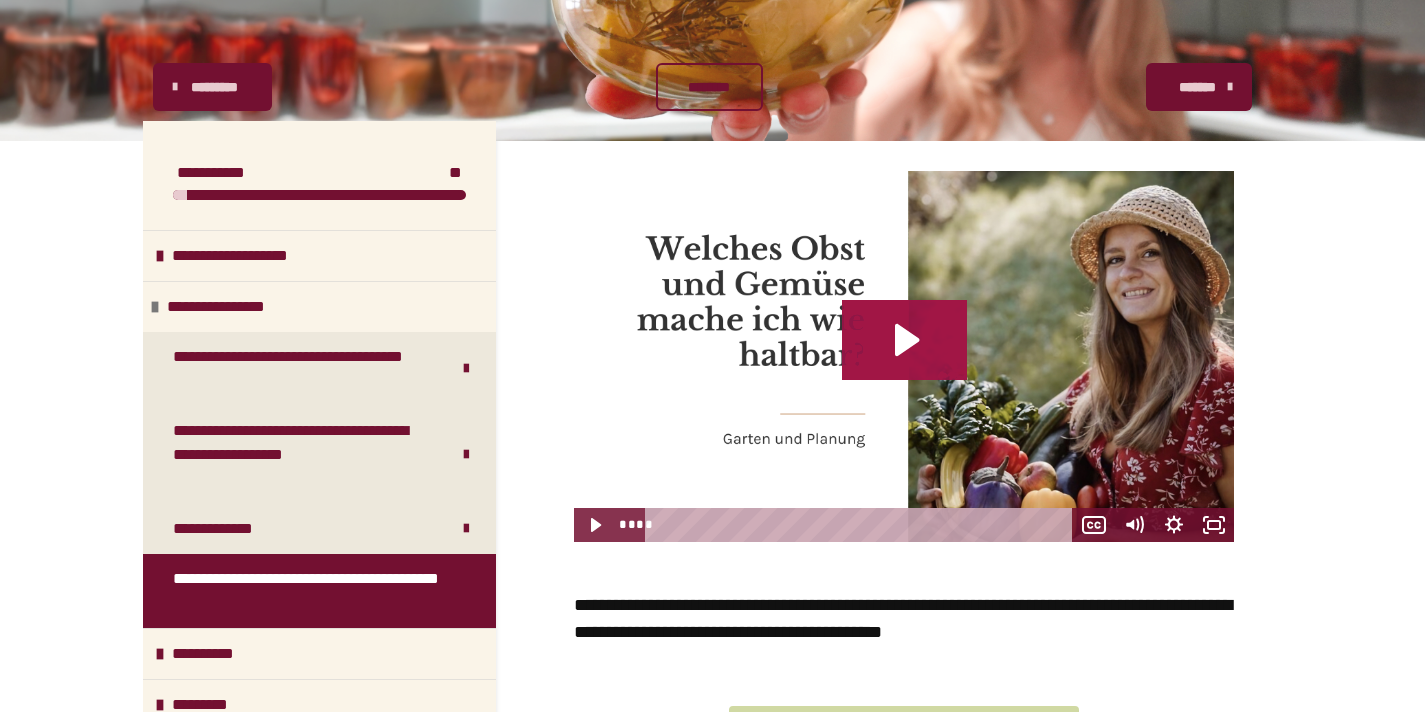 click 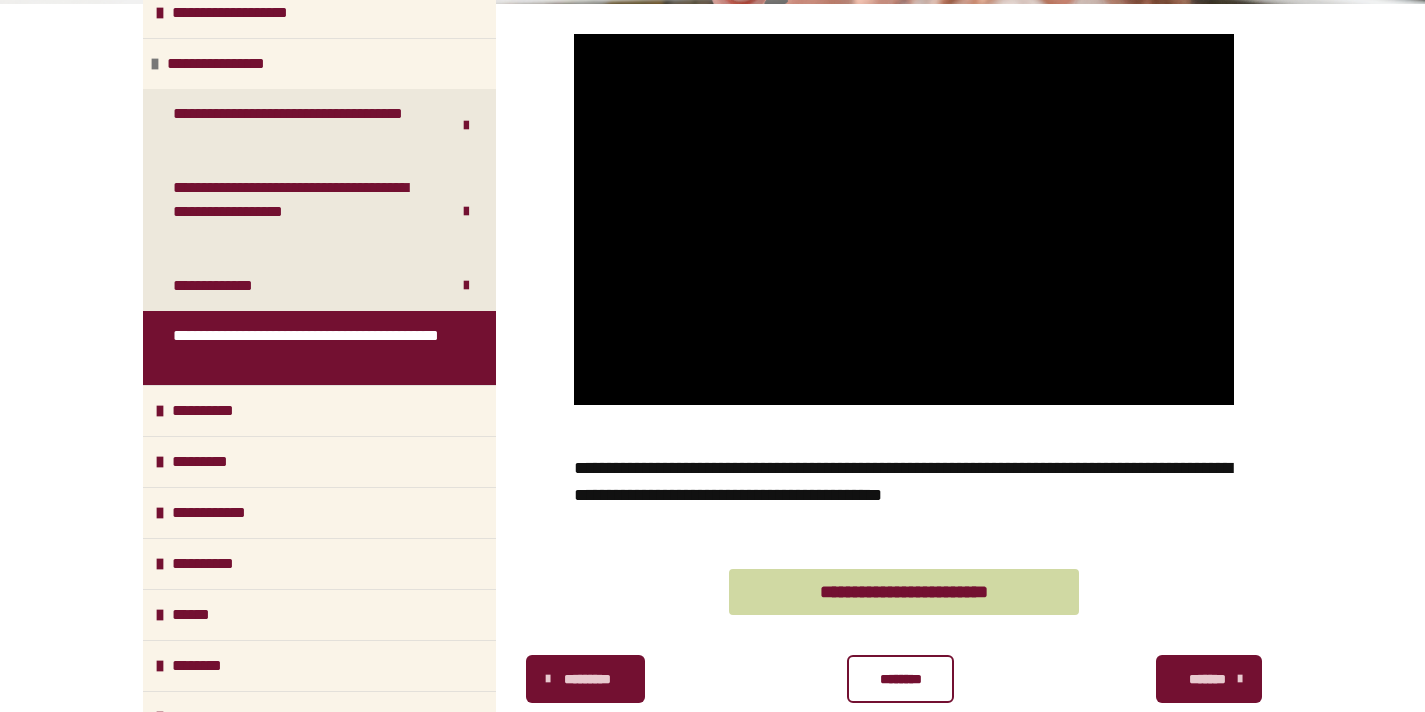 scroll, scrollTop: 508, scrollLeft: 0, axis: vertical 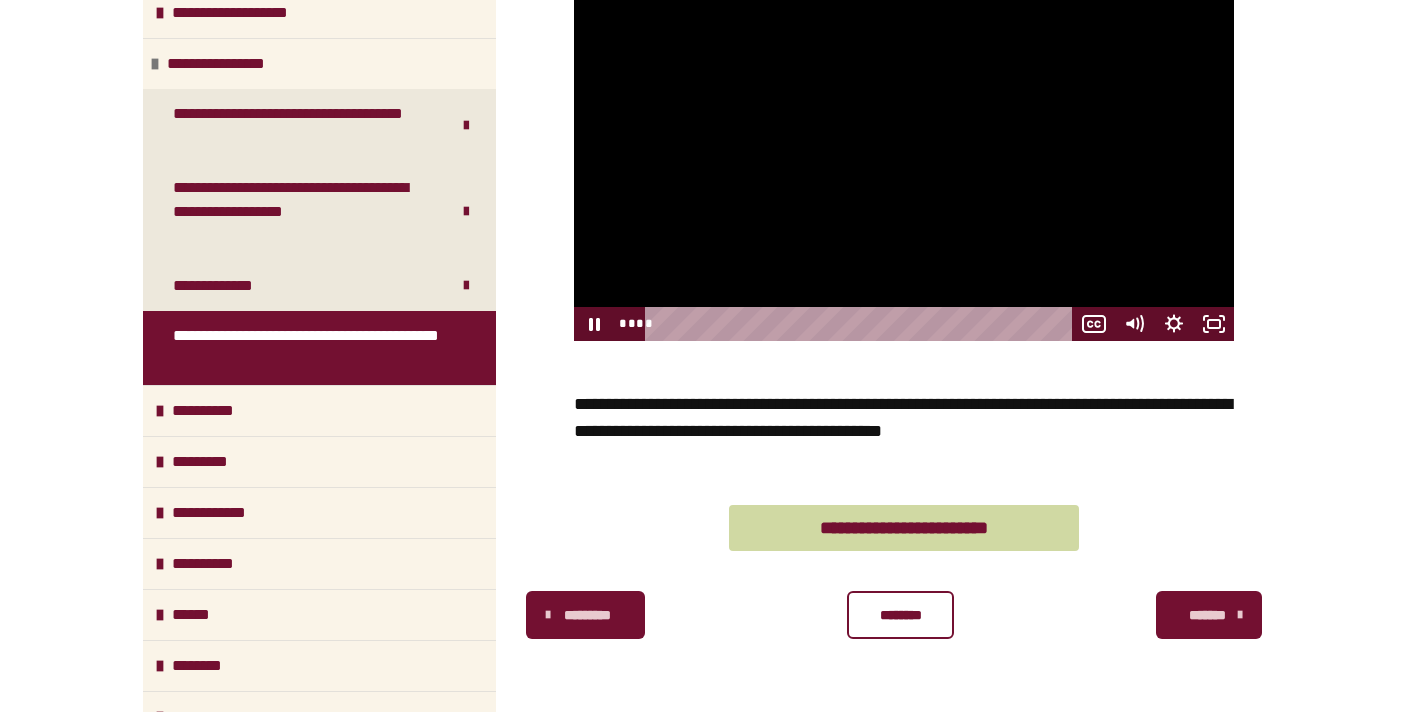 click at bounding box center (904, 155) 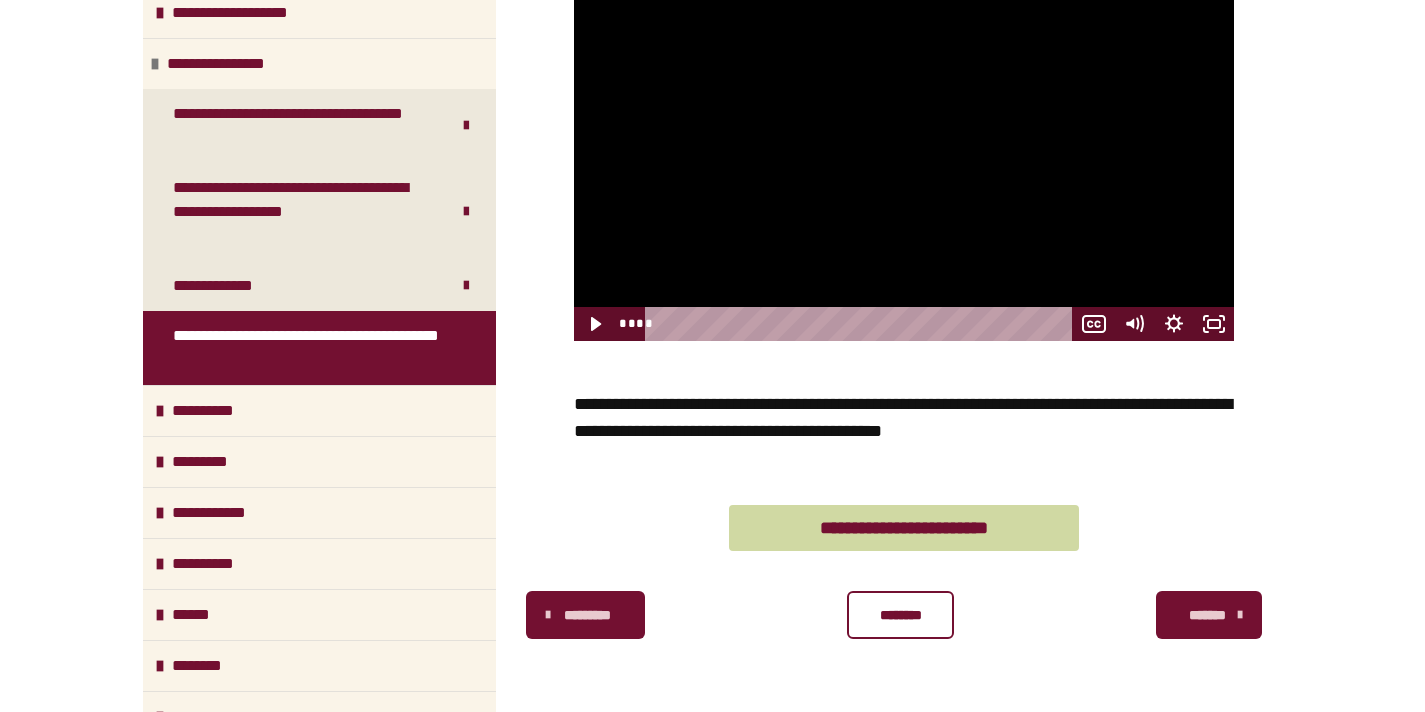 click on "********" at bounding box center [900, 615] 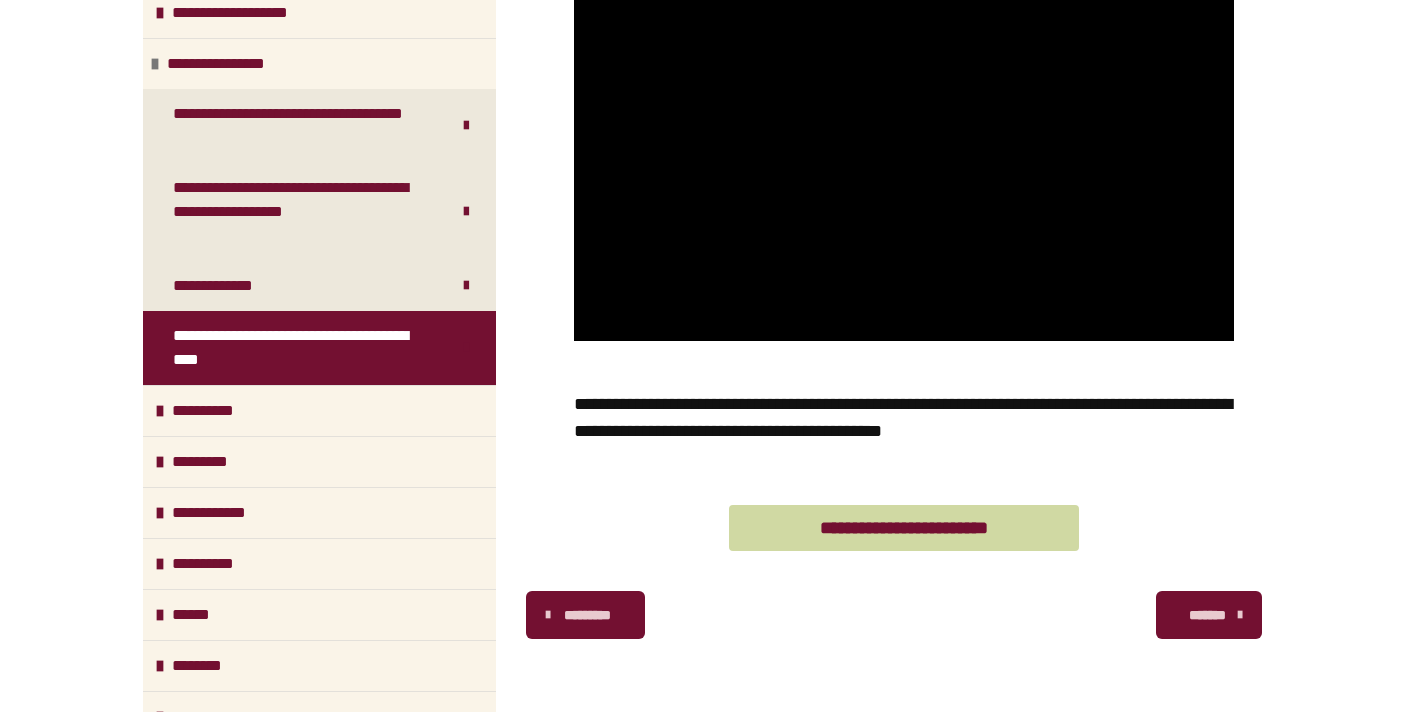 click on "*******" at bounding box center (1207, 615) 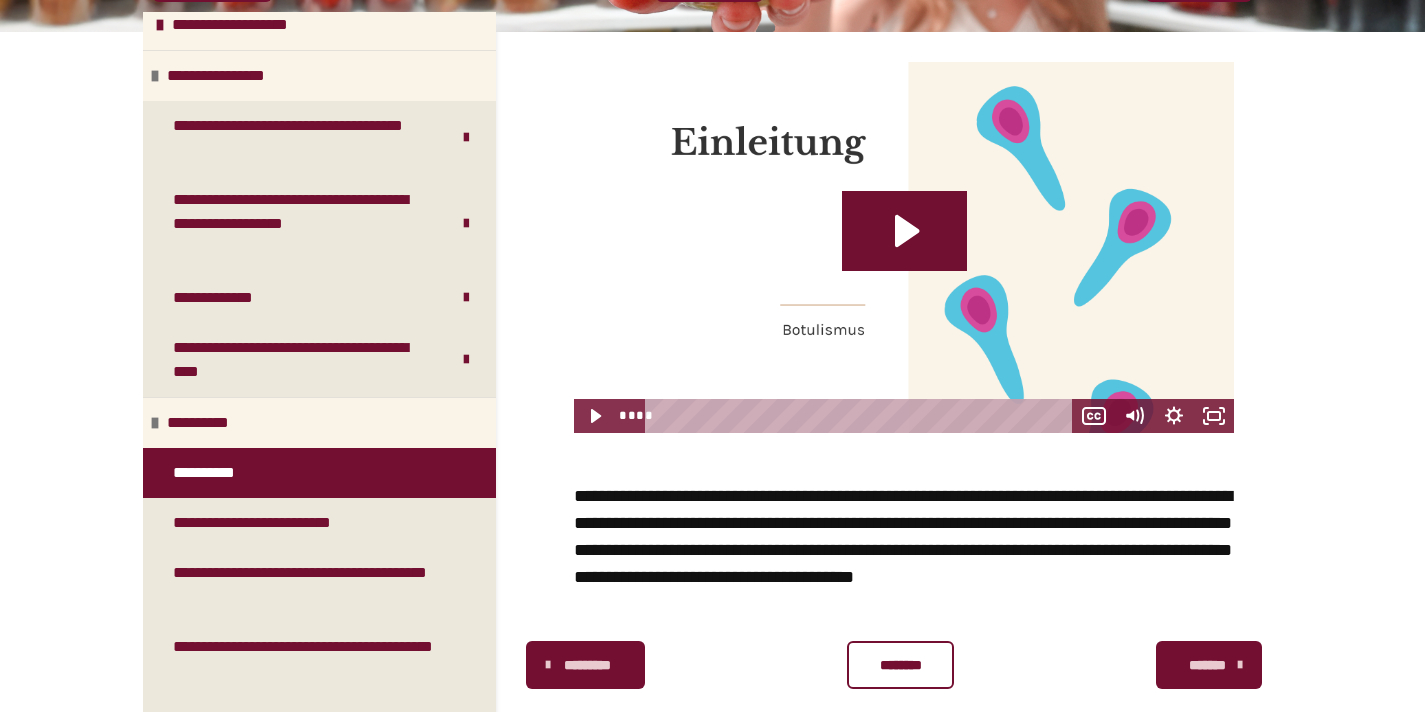 scroll, scrollTop: 336, scrollLeft: 0, axis: vertical 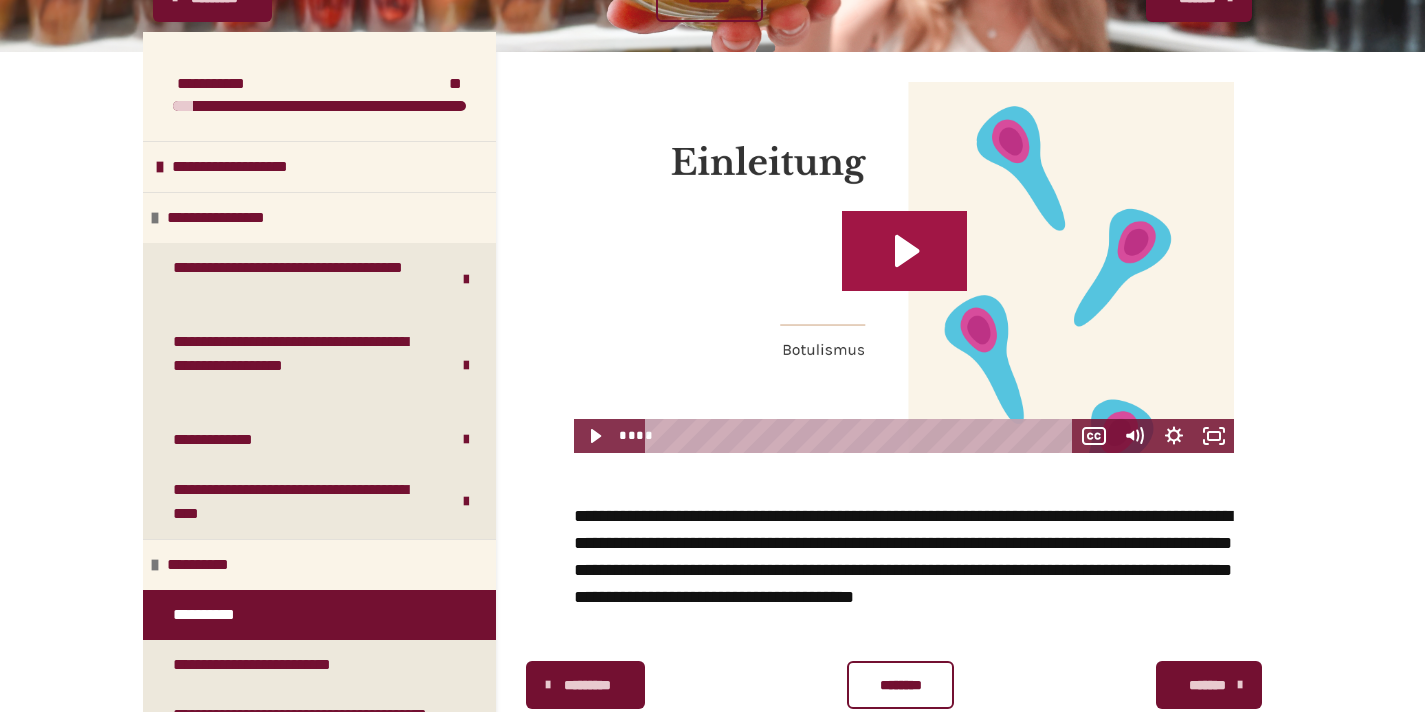 click 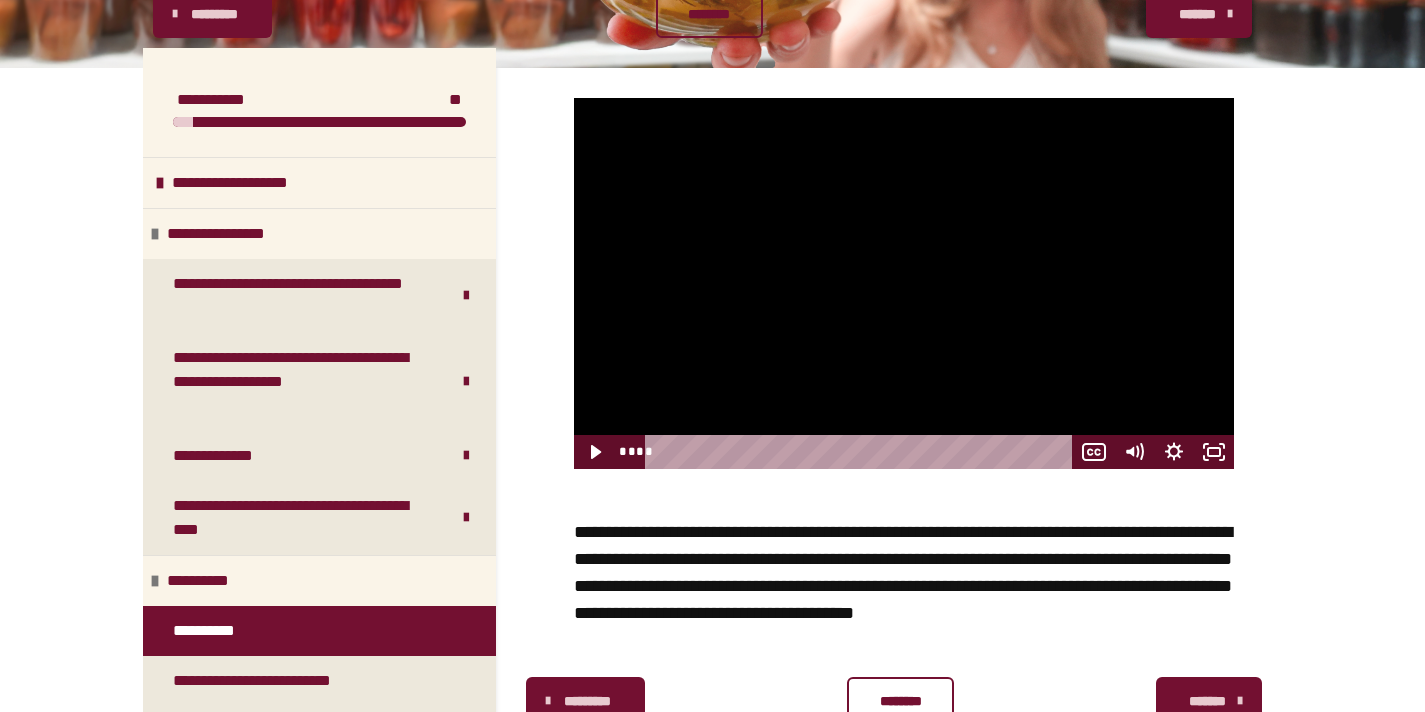 scroll, scrollTop: 448, scrollLeft: 0, axis: vertical 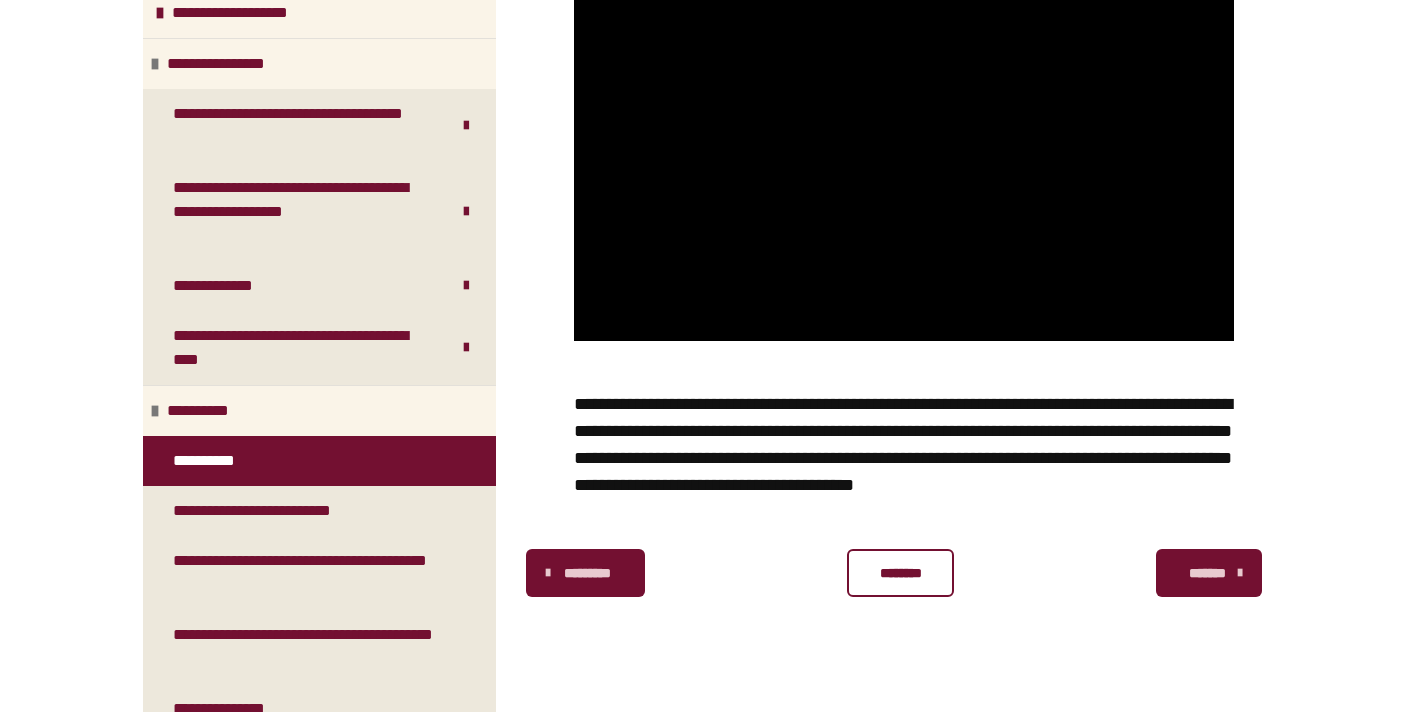 click on "********" at bounding box center [900, 573] 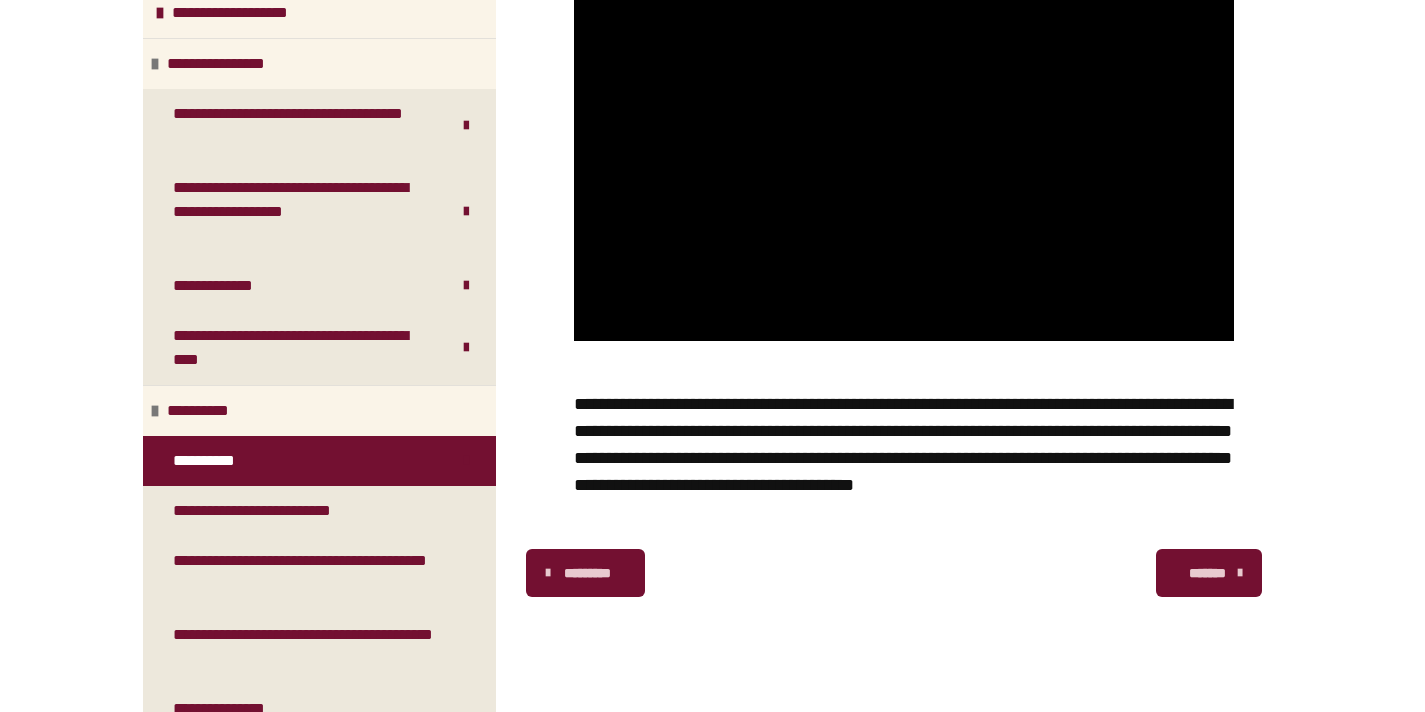 click on "*******" at bounding box center [1207, 573] 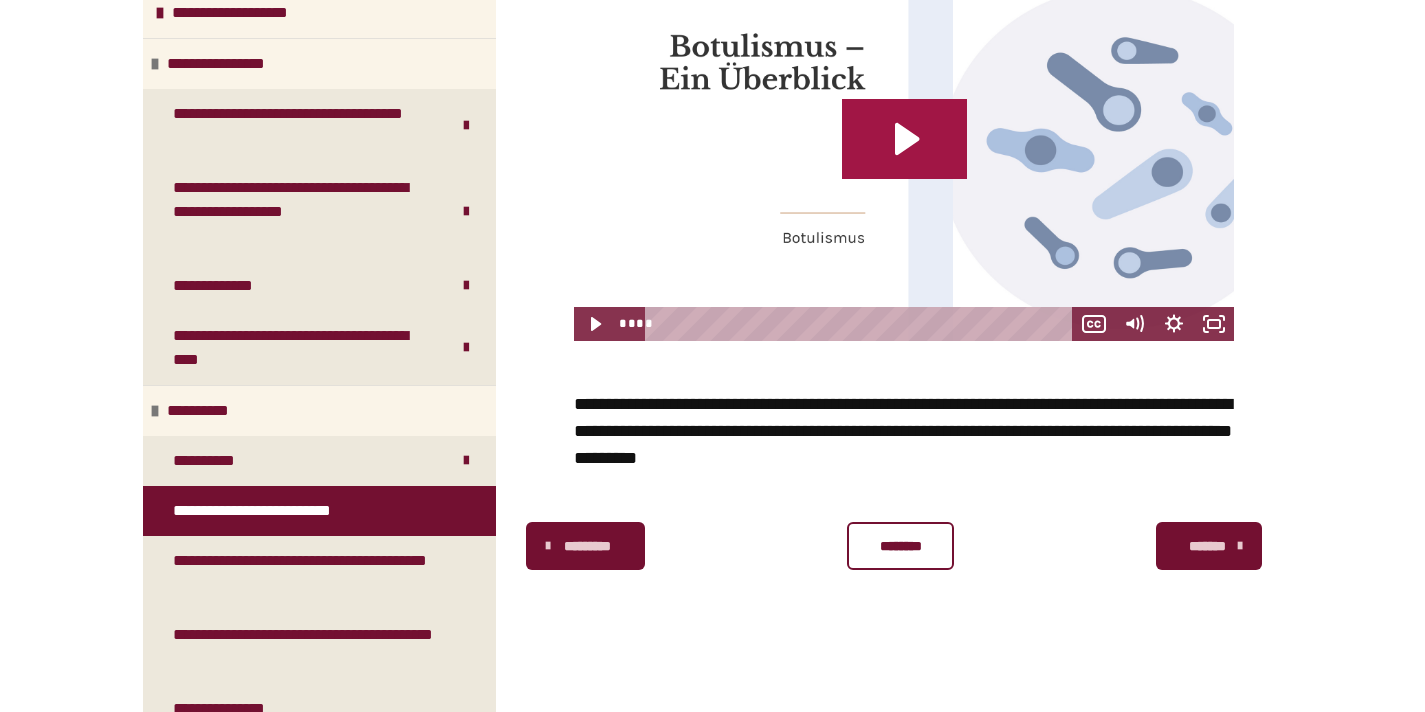click 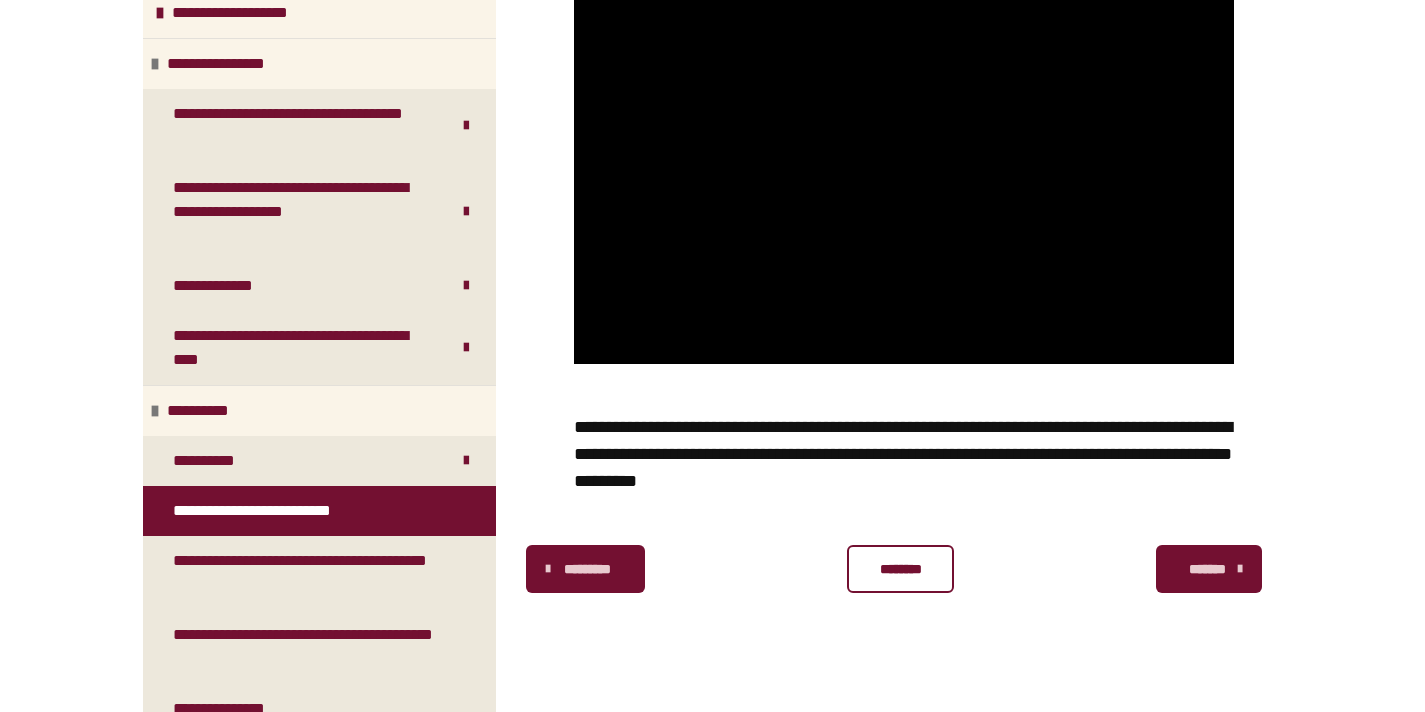scroll, scrollTop: 448, scrollLeft: 0, axis: vertical 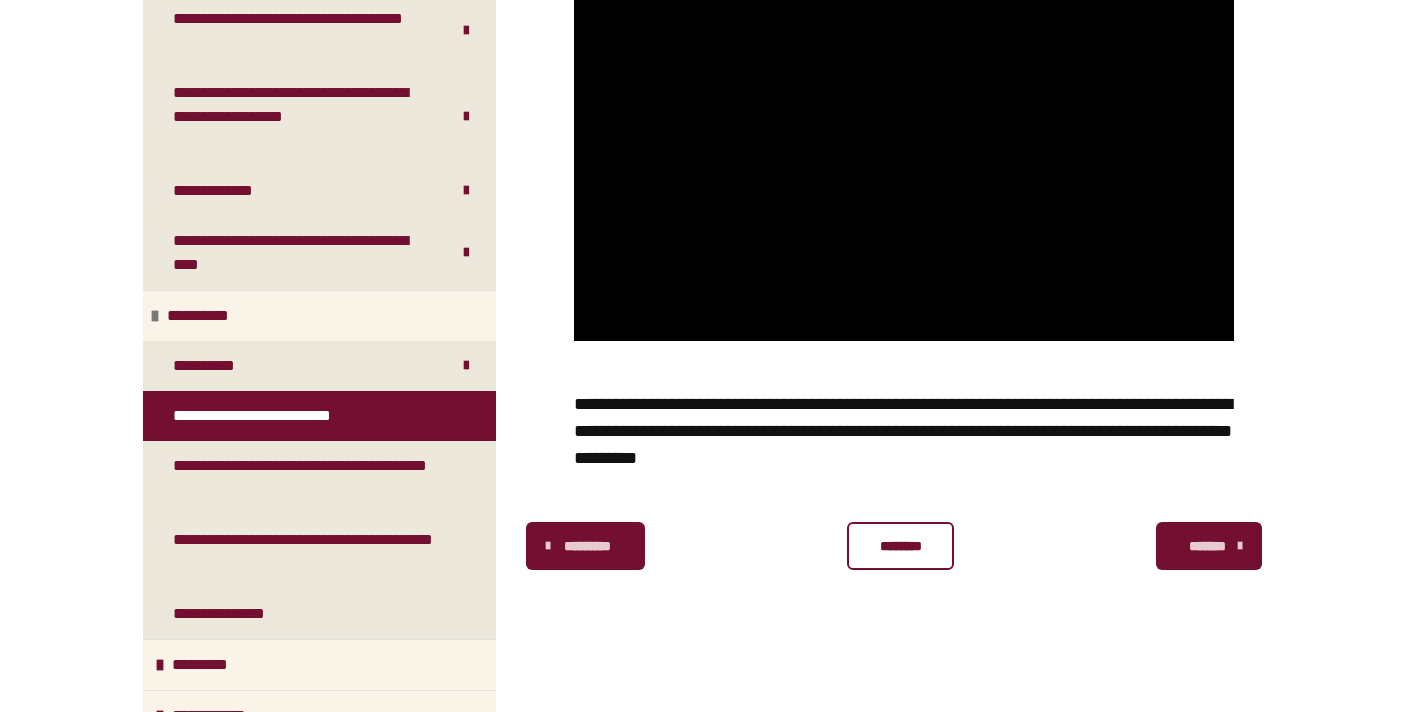 click on "********" at bounding box center (900, 546) 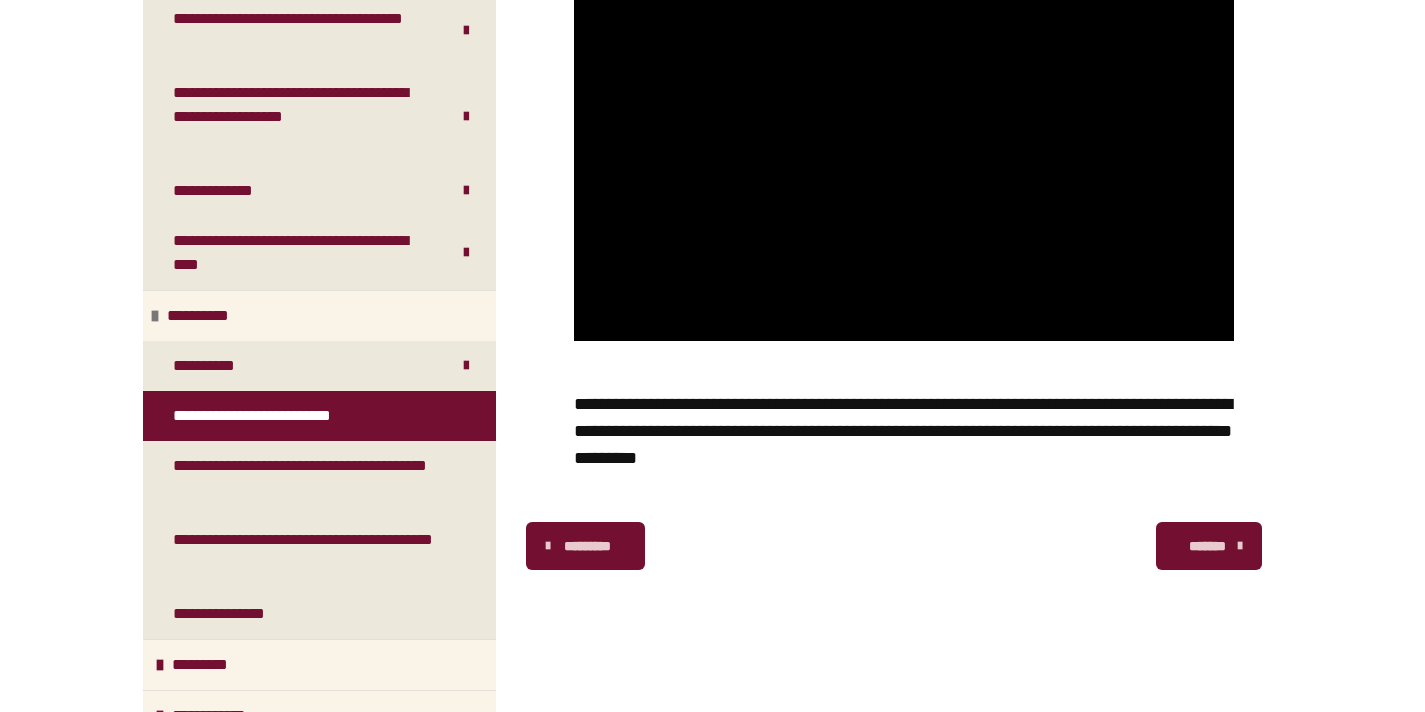 click on "*******" at bounding box center [1209, 546] 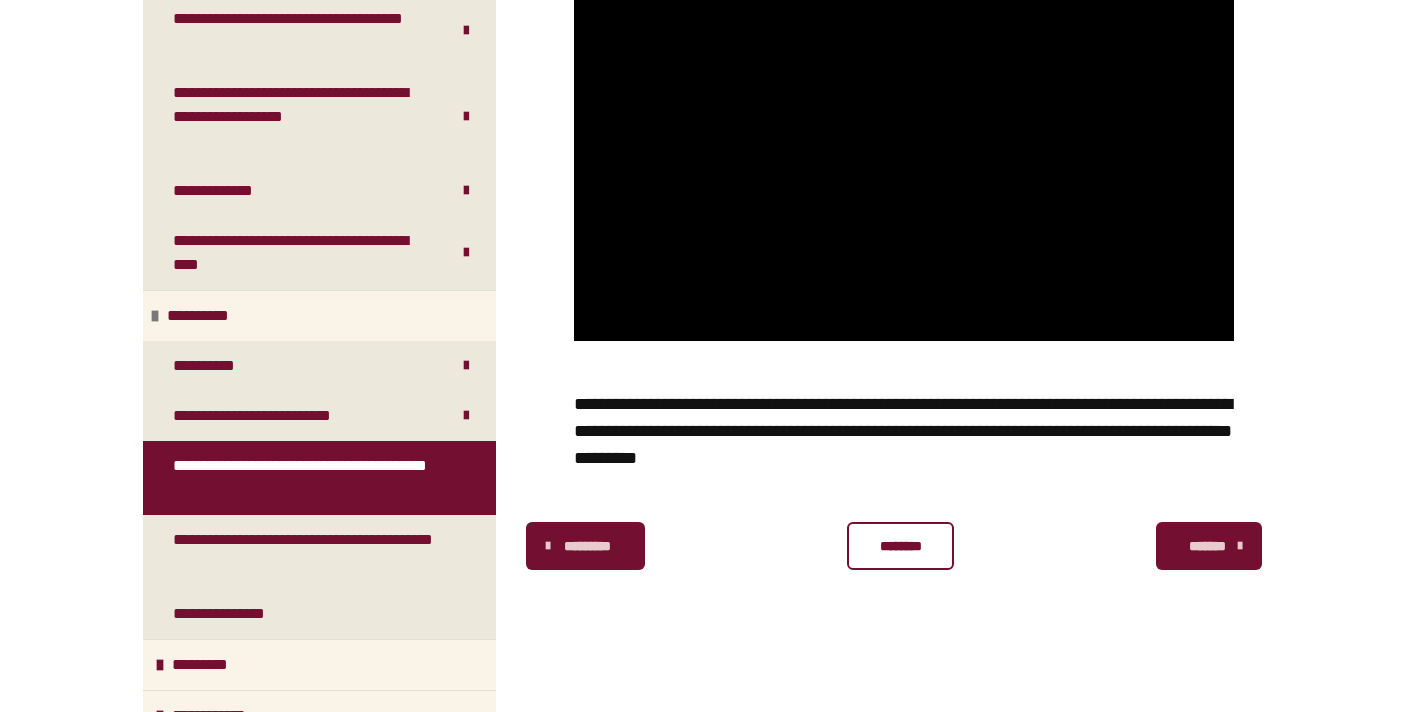 scroll, scrollTop: 508, scrollLeft: 0, axis: vertical 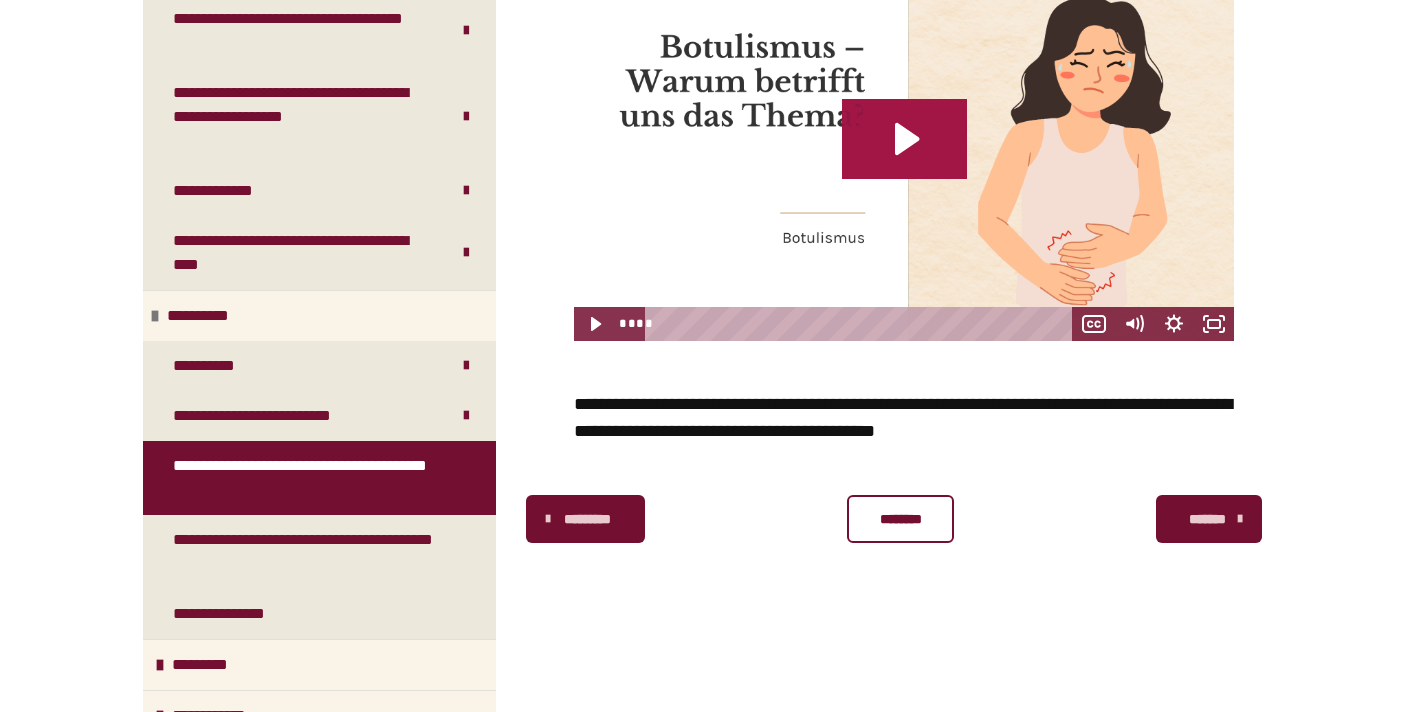 click 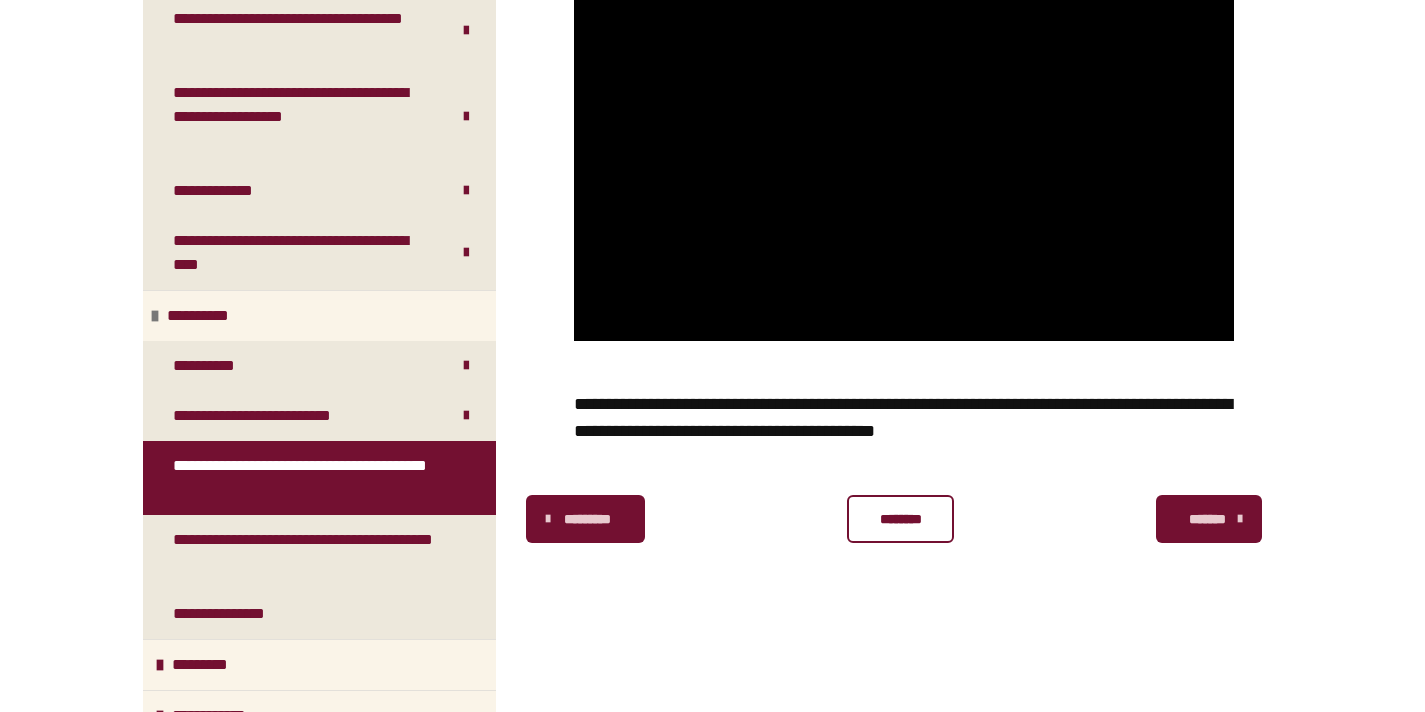 click on "********" at bounding box center [900, 519] 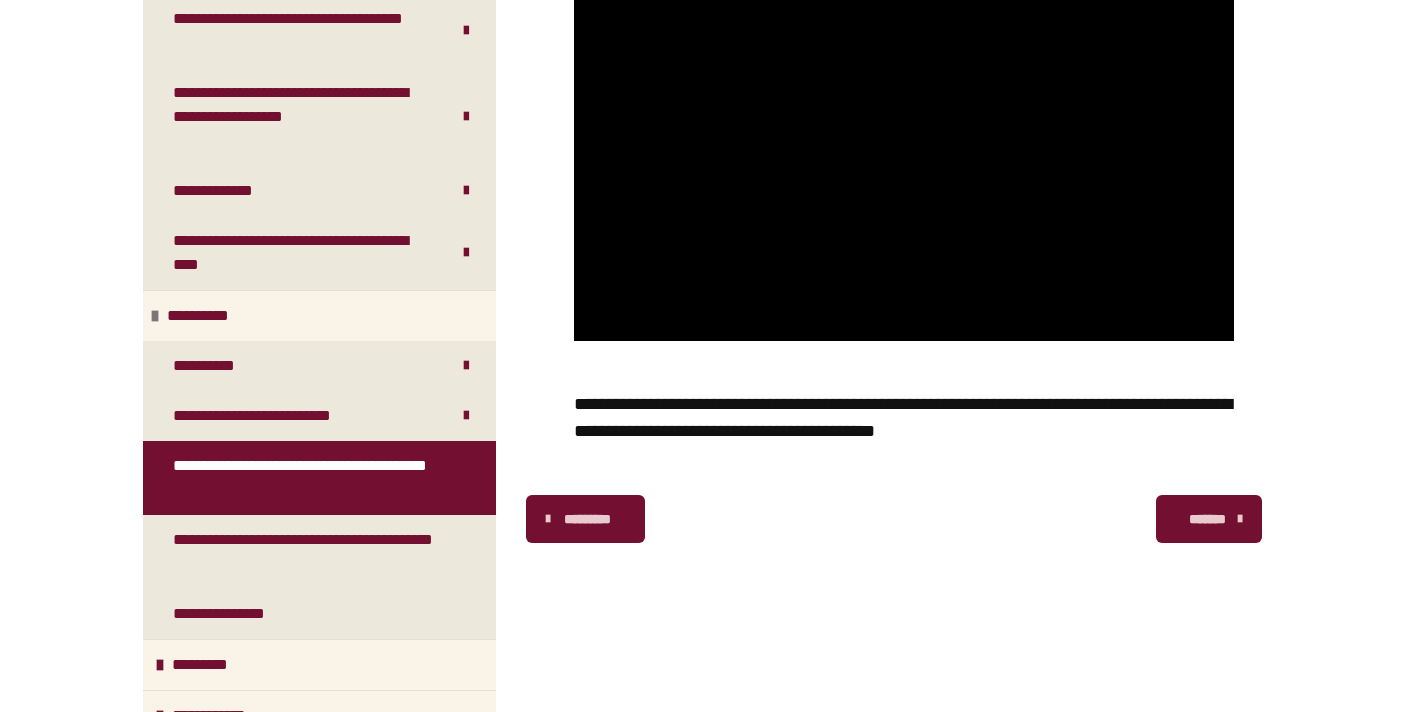 click on "*******" at bounding box center [1207, 519] 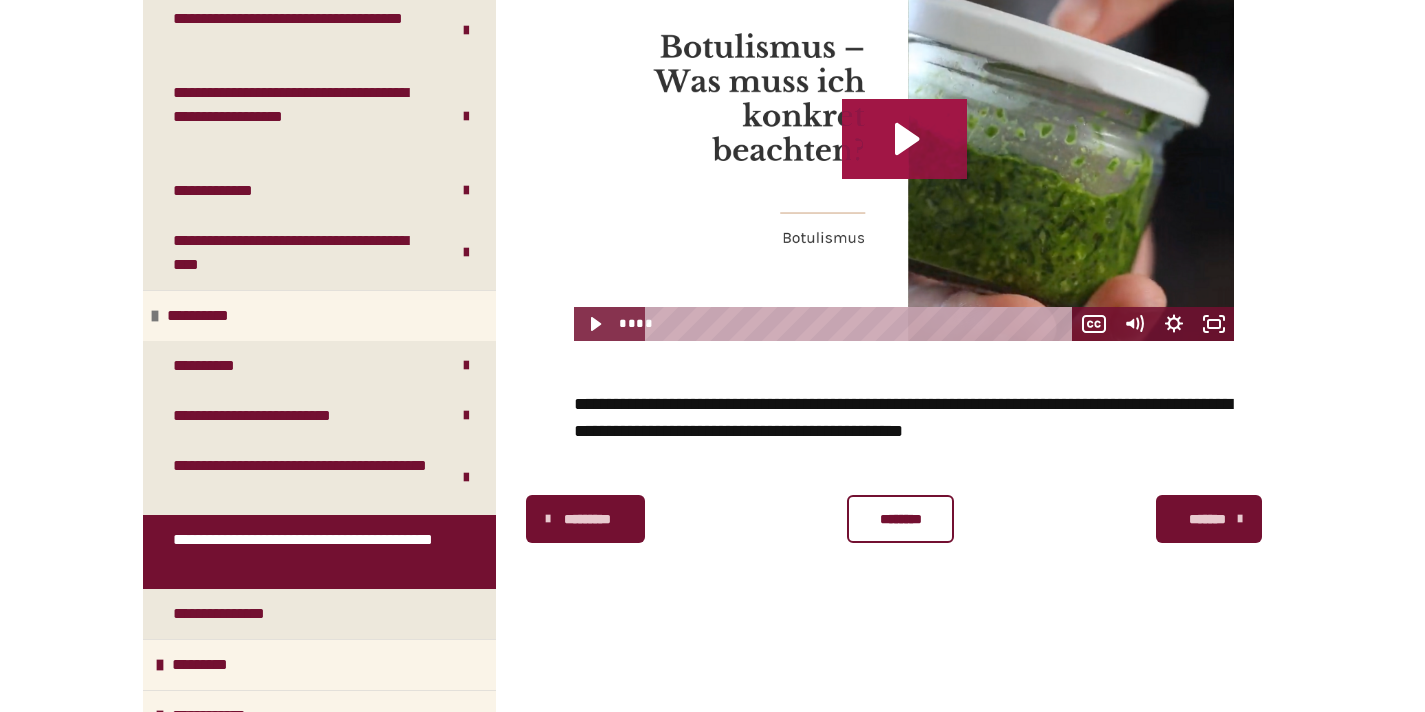 click 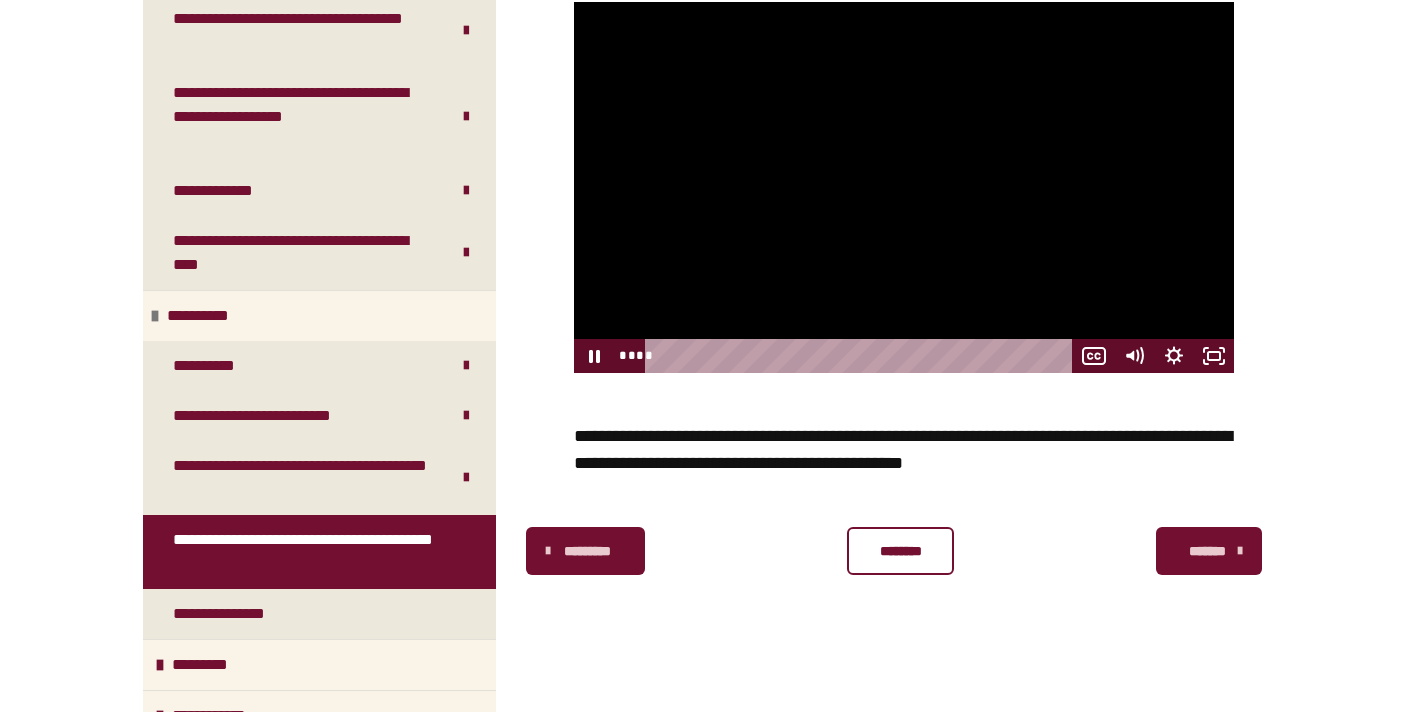 scroll, scrollTop: 464, scrollLeft: 0, axis: vertical 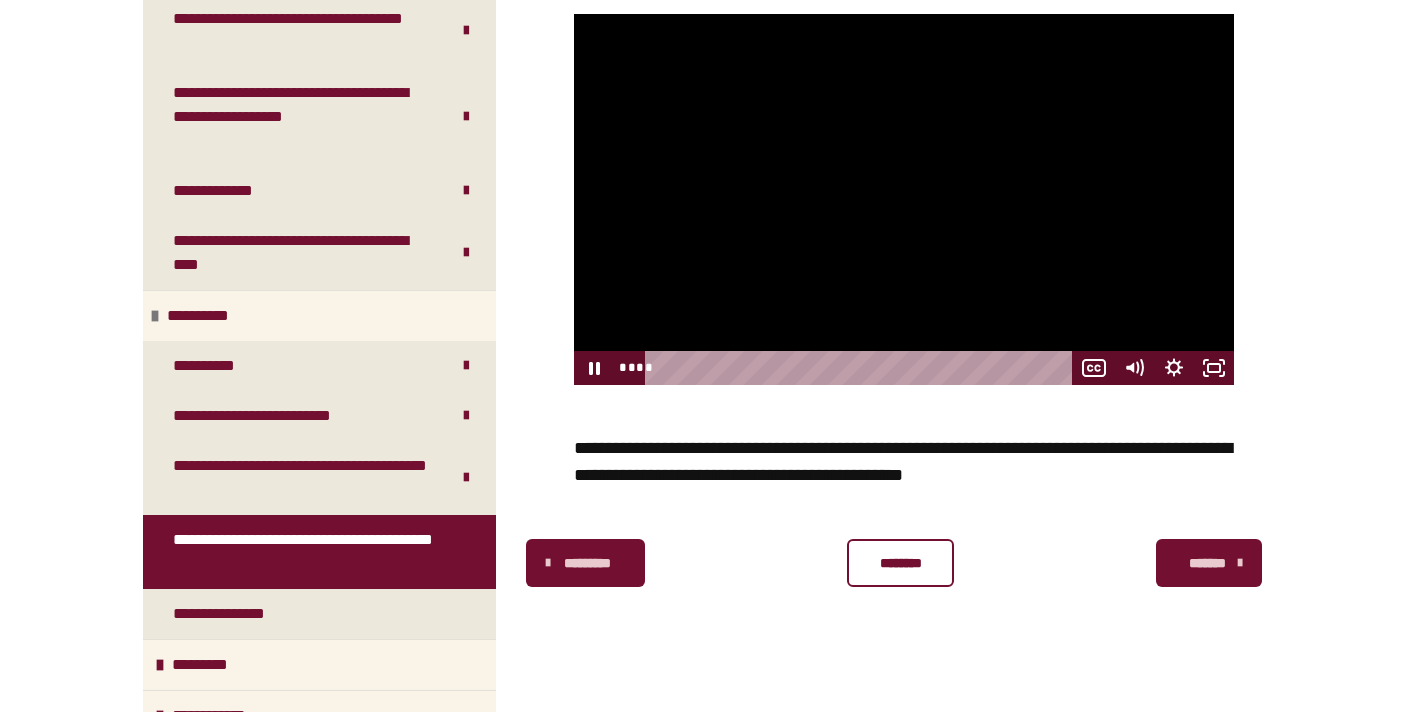 click at bounding box center [904, 199] 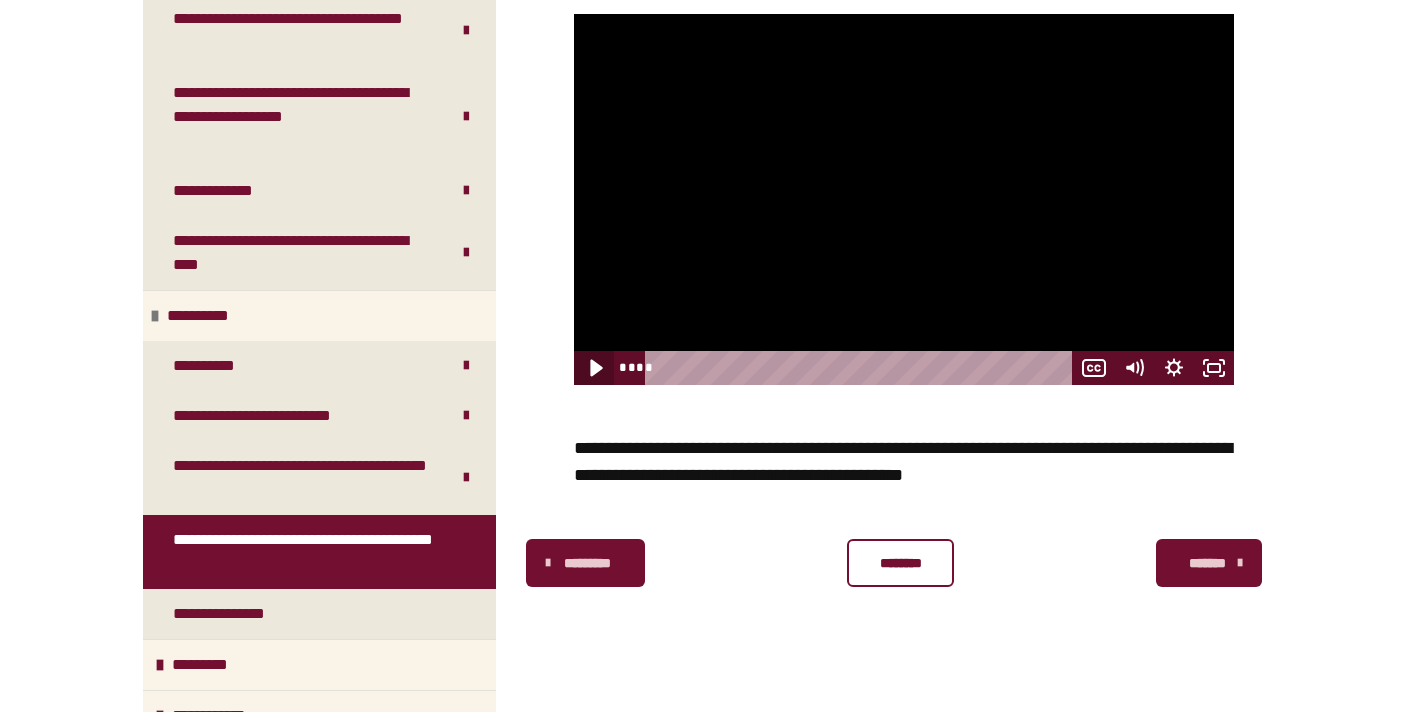 click 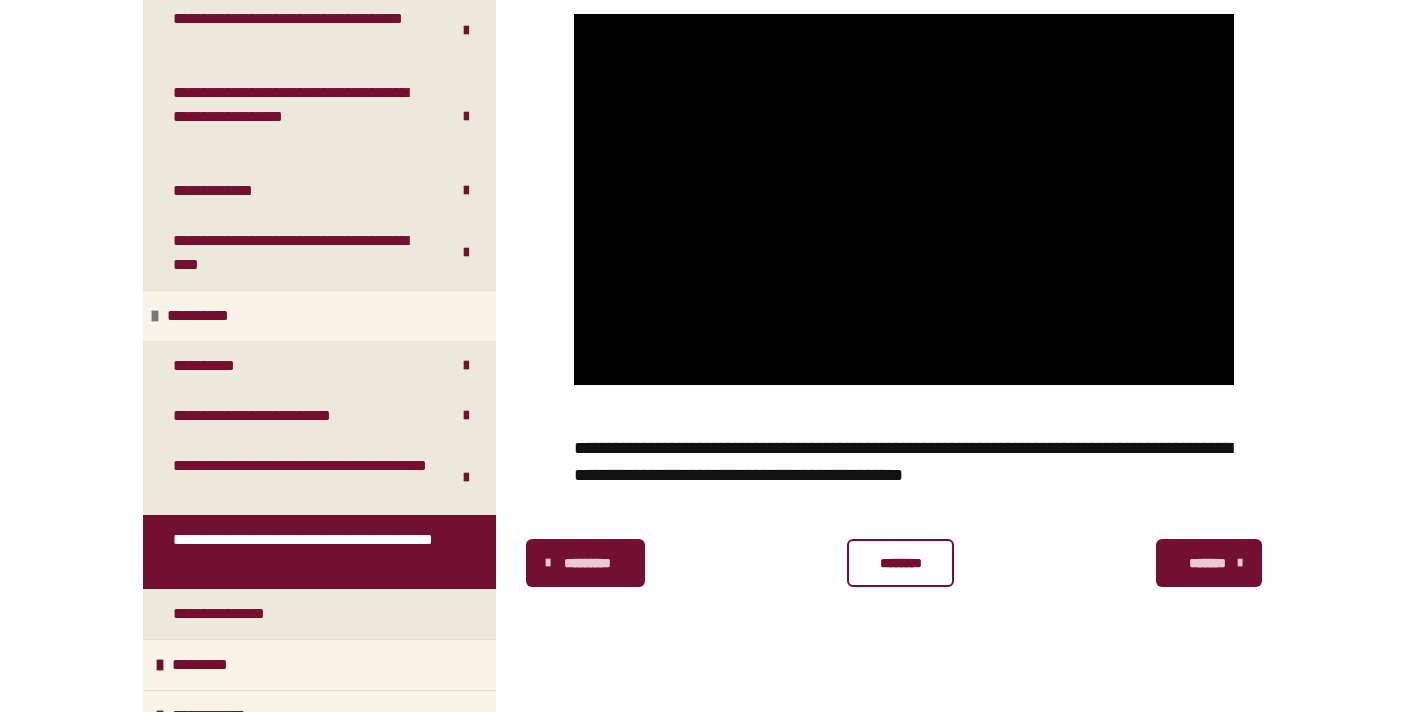click on "********" at bounding box center [900, 563] 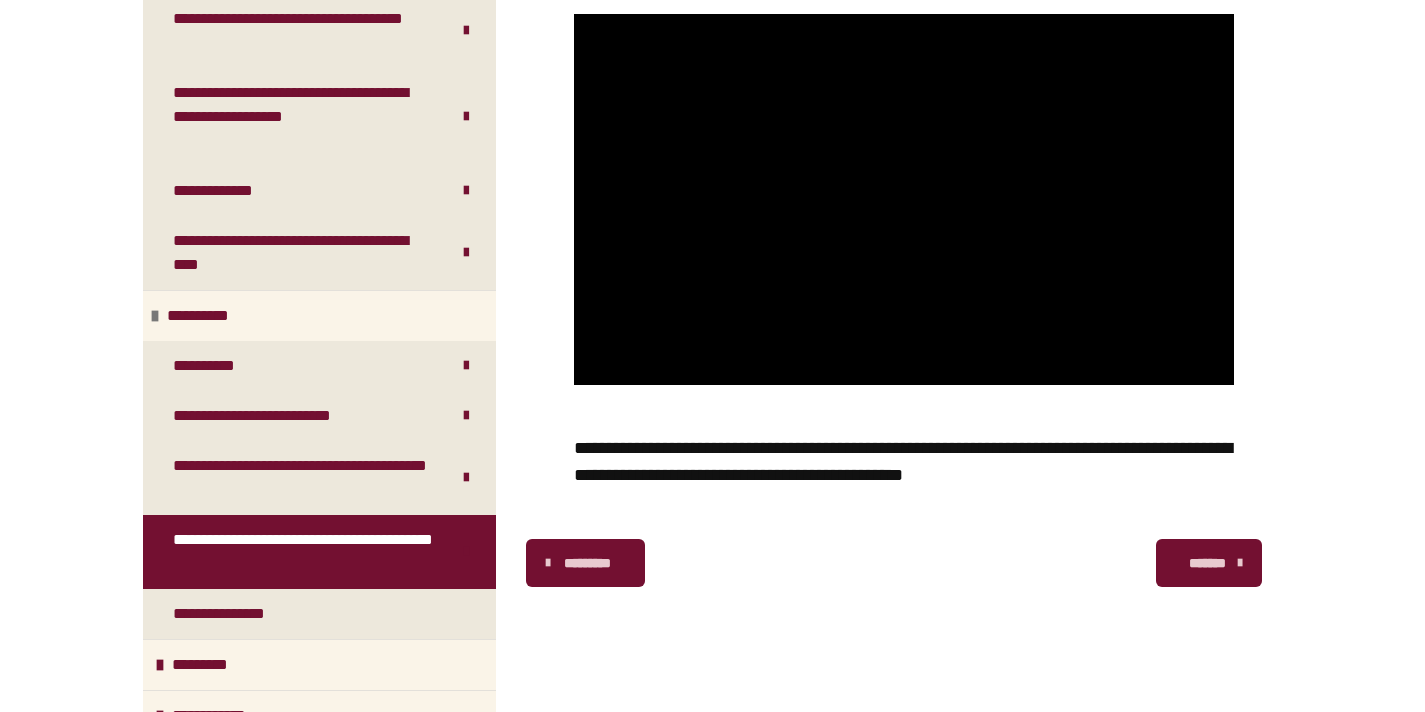 click on "*******" at bounding box center [1207, 563] 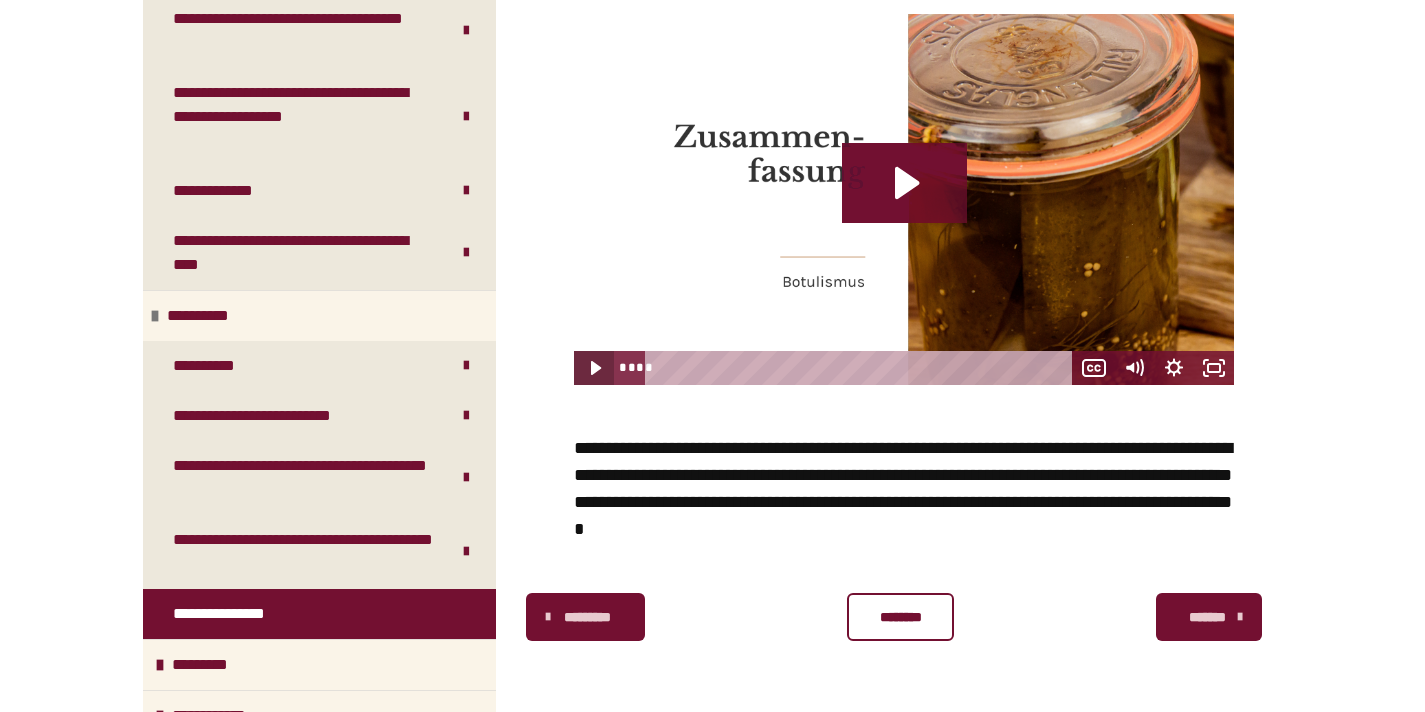 click 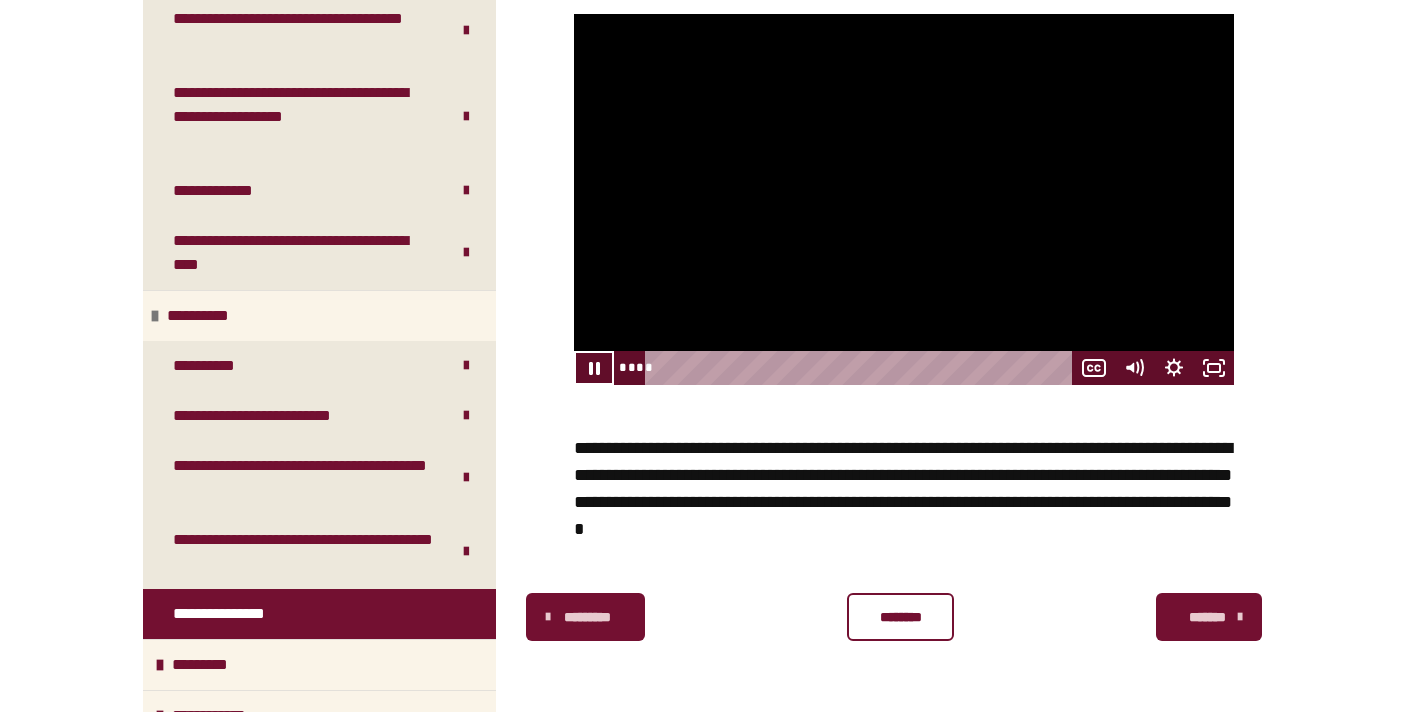 click at bounding box center [904, 199] 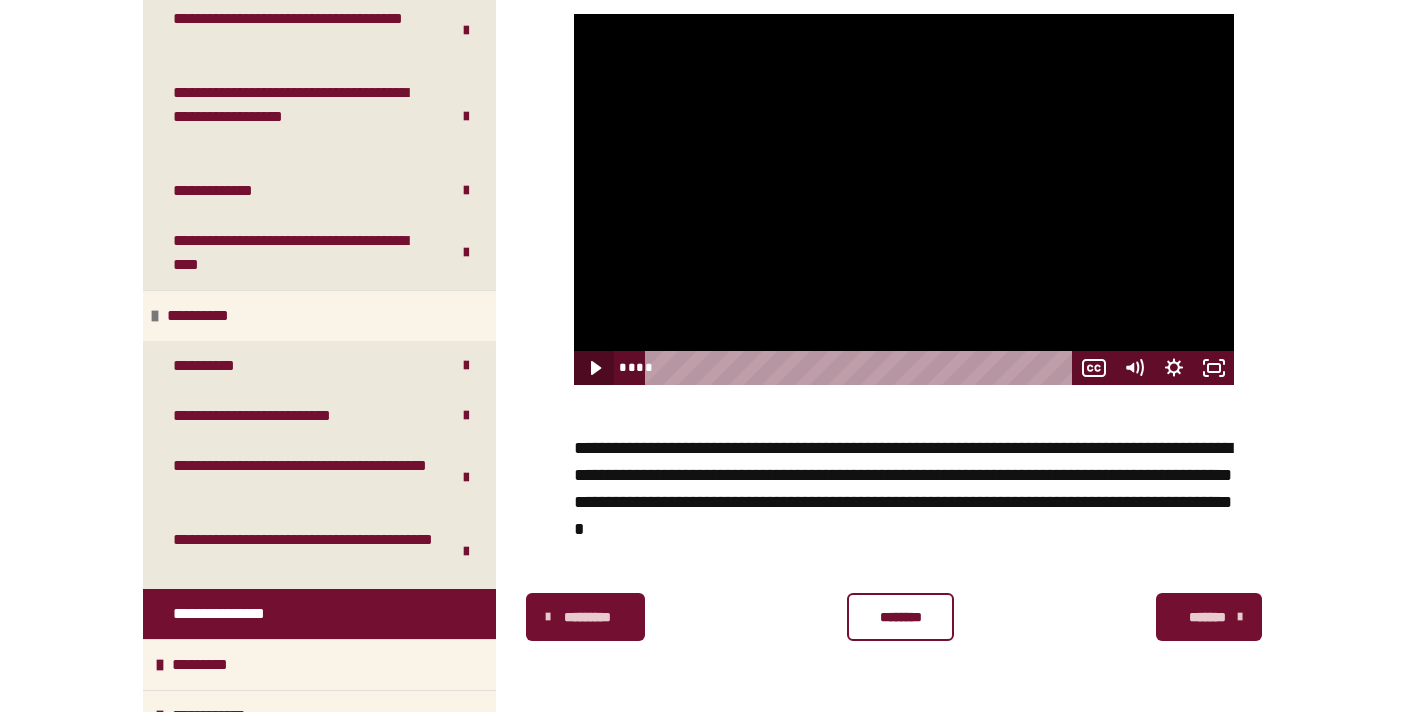 click 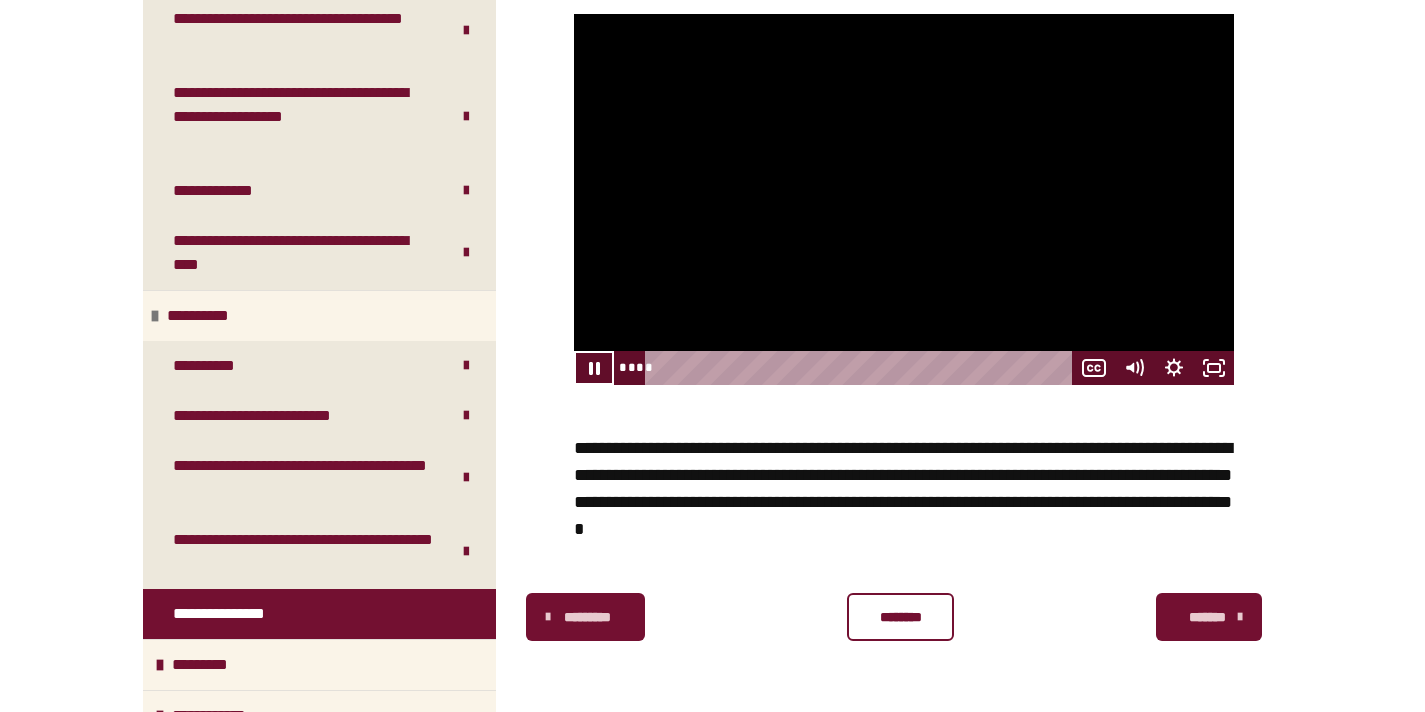 scroll, scrollTop: 448, scrollLeft: 0, axis: vertical 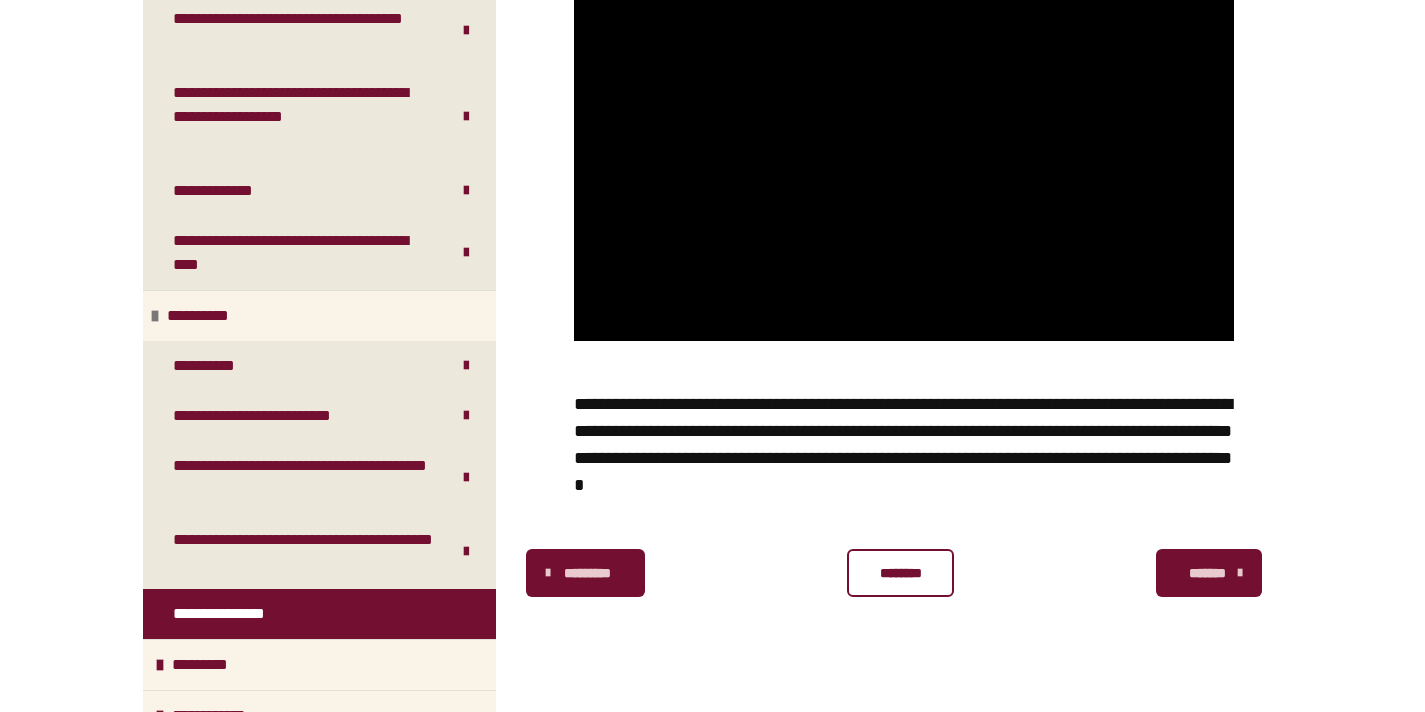 drag, startPoint x: 892, startPoint y: 569, endPoint x: 1073, endPoint y: 687, distance: 216.06712 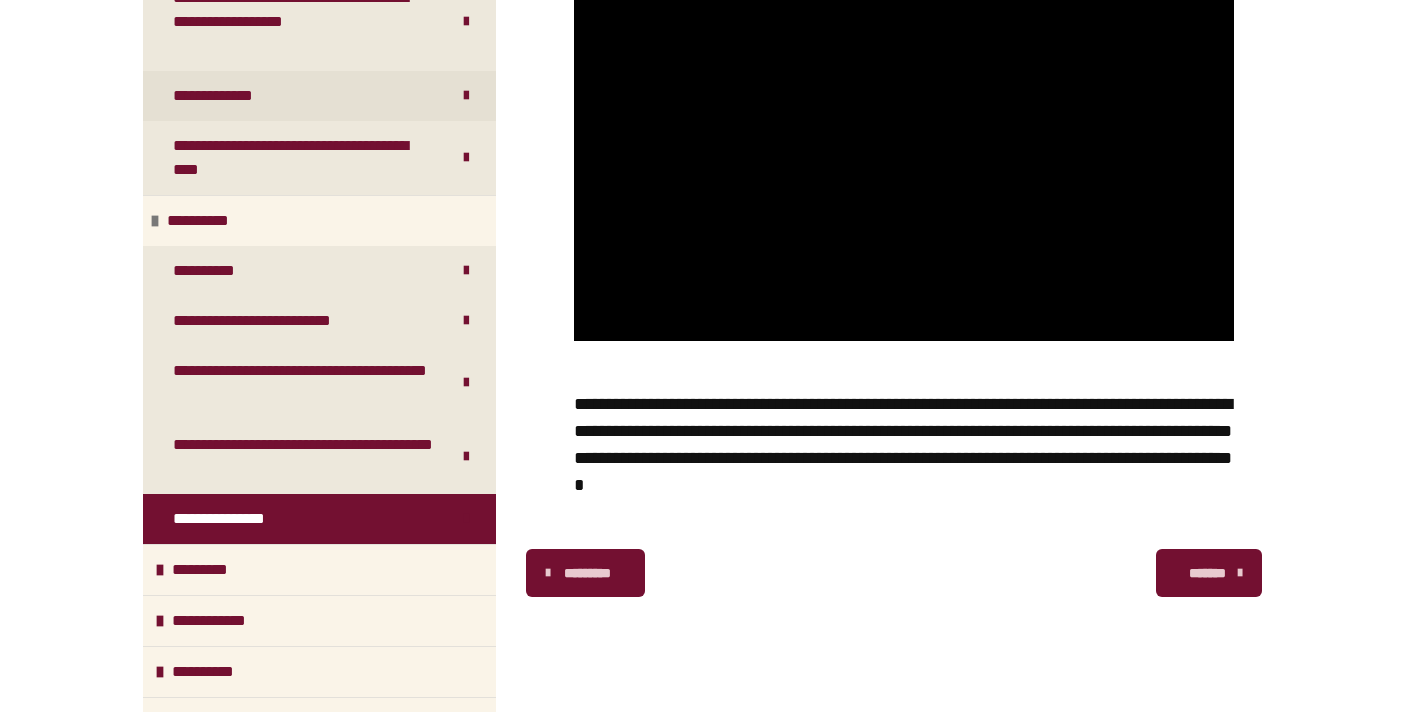 scroll, scrollTop: 341, scrollLeft: 0, axis: vertical 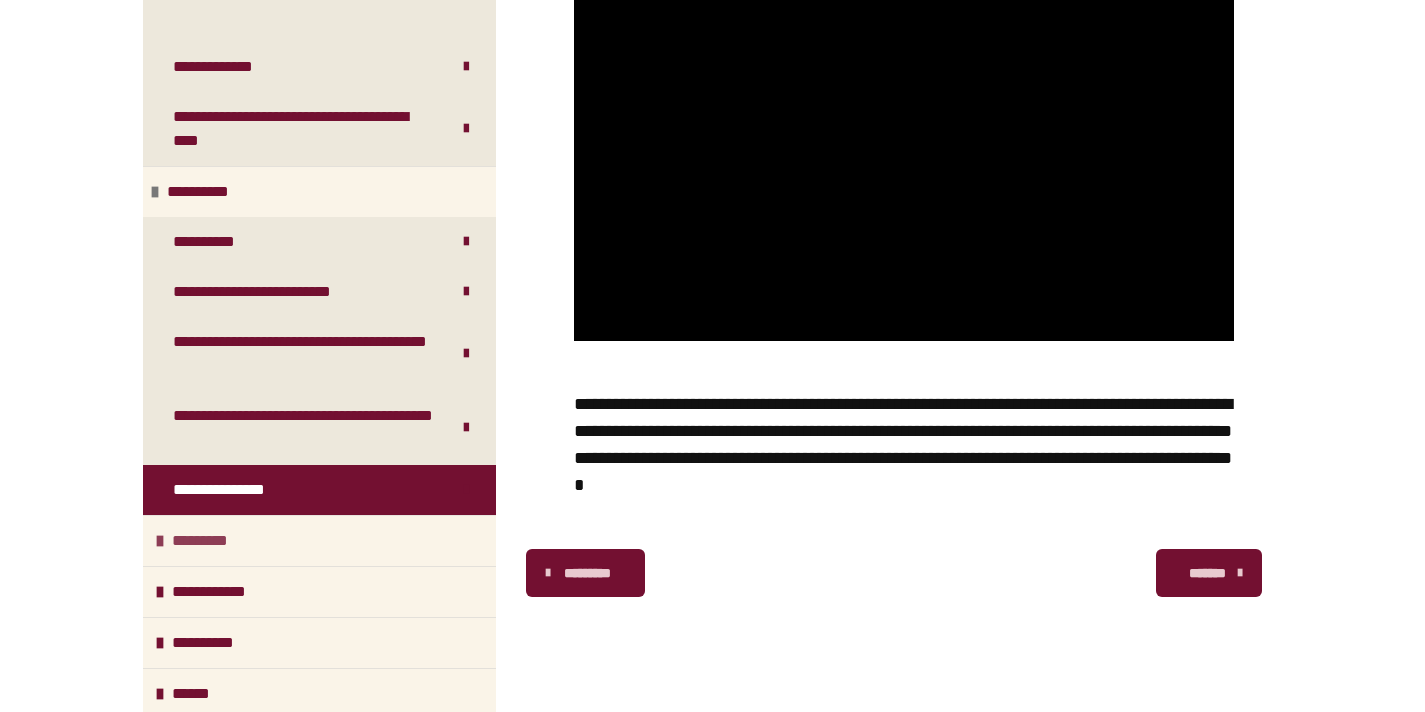 click on "*********" at bounding box center [319, 540] 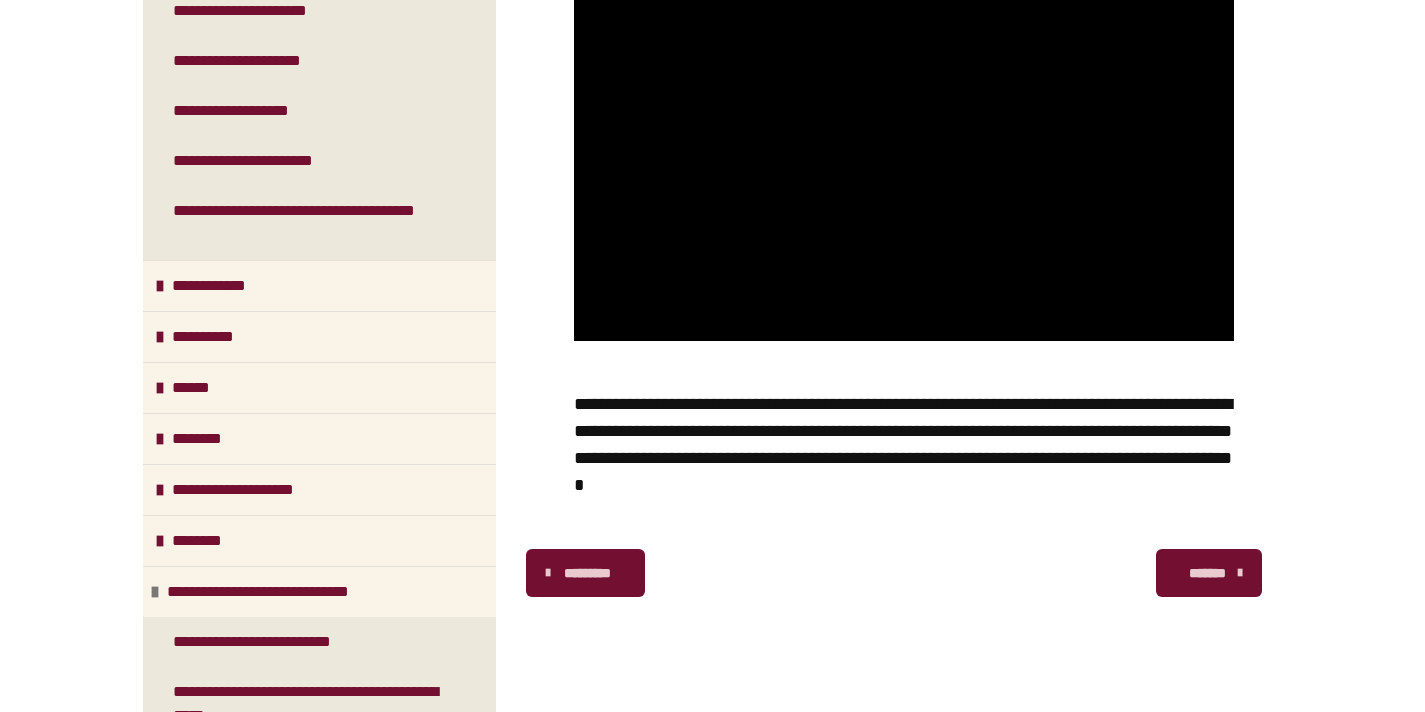 scroll, scrollTop: 1496, scrollLeft: 0, axis: vertical 